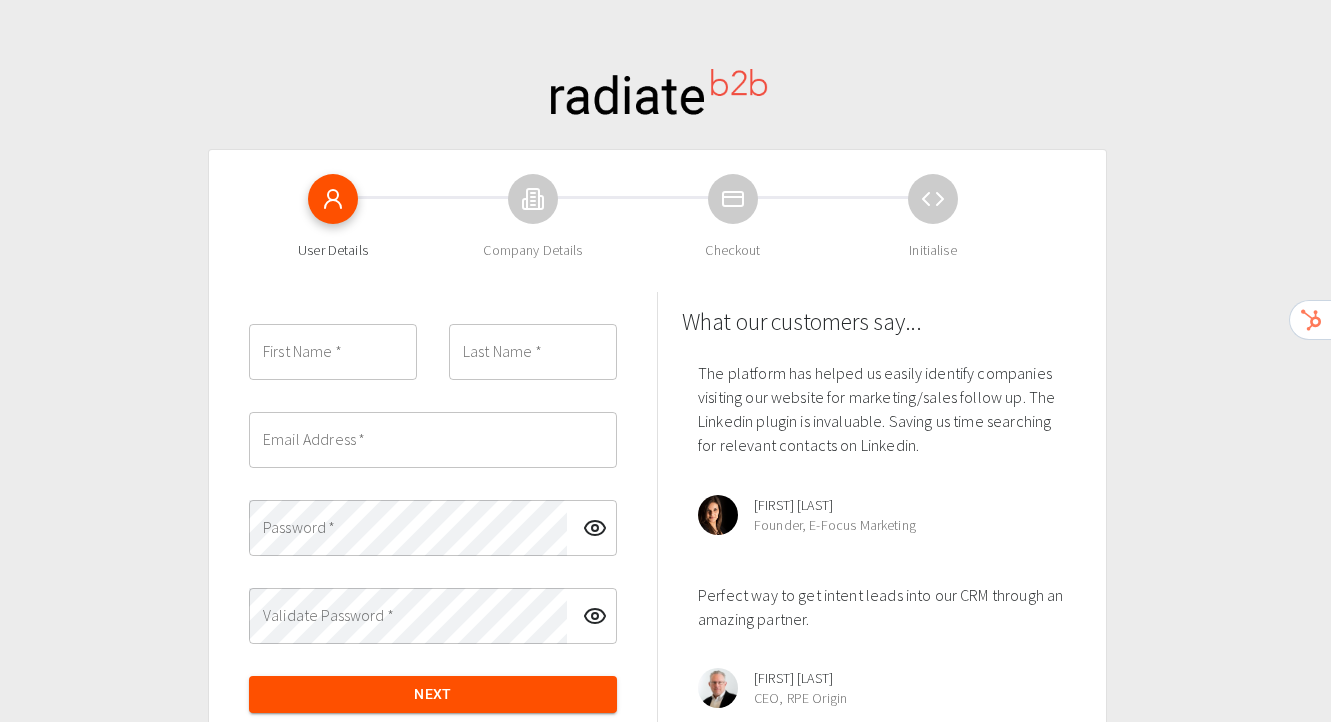scroll, scrollTop: 0, scrollLeft: 0, axis: both 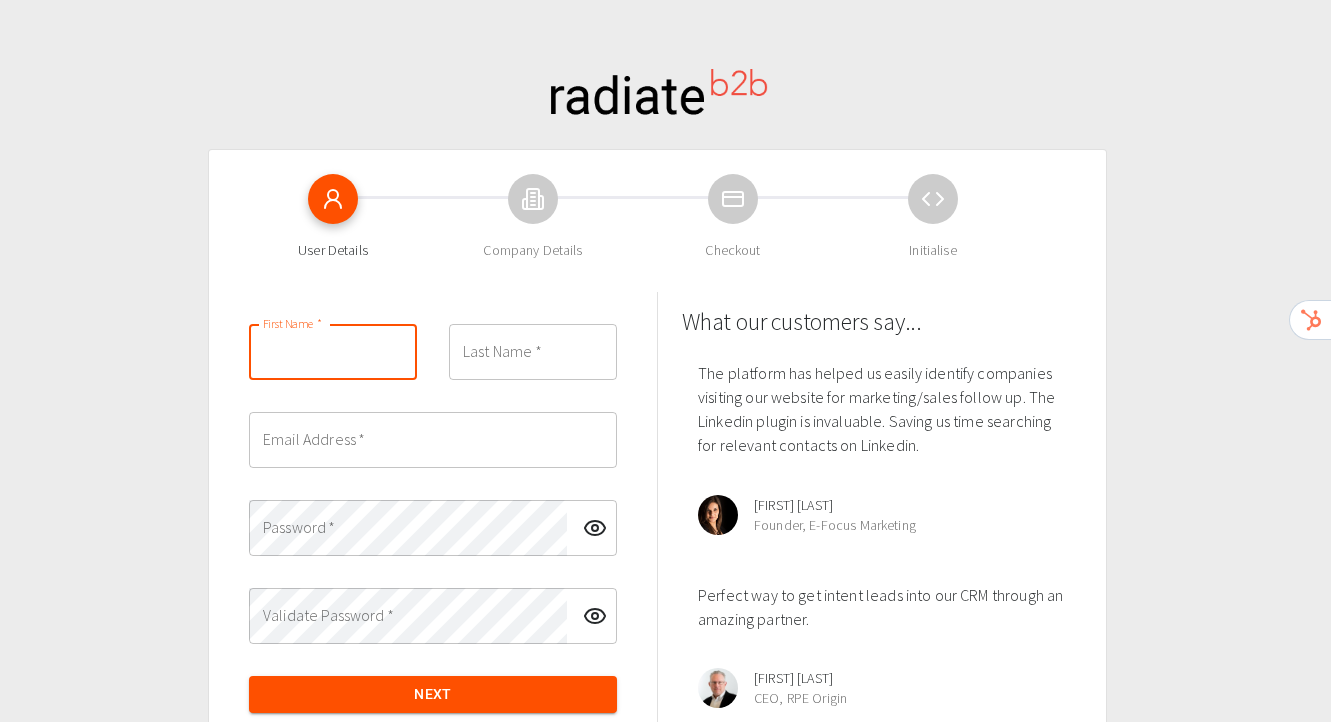 click on "First Name   *" at bounding box center [333, 352] 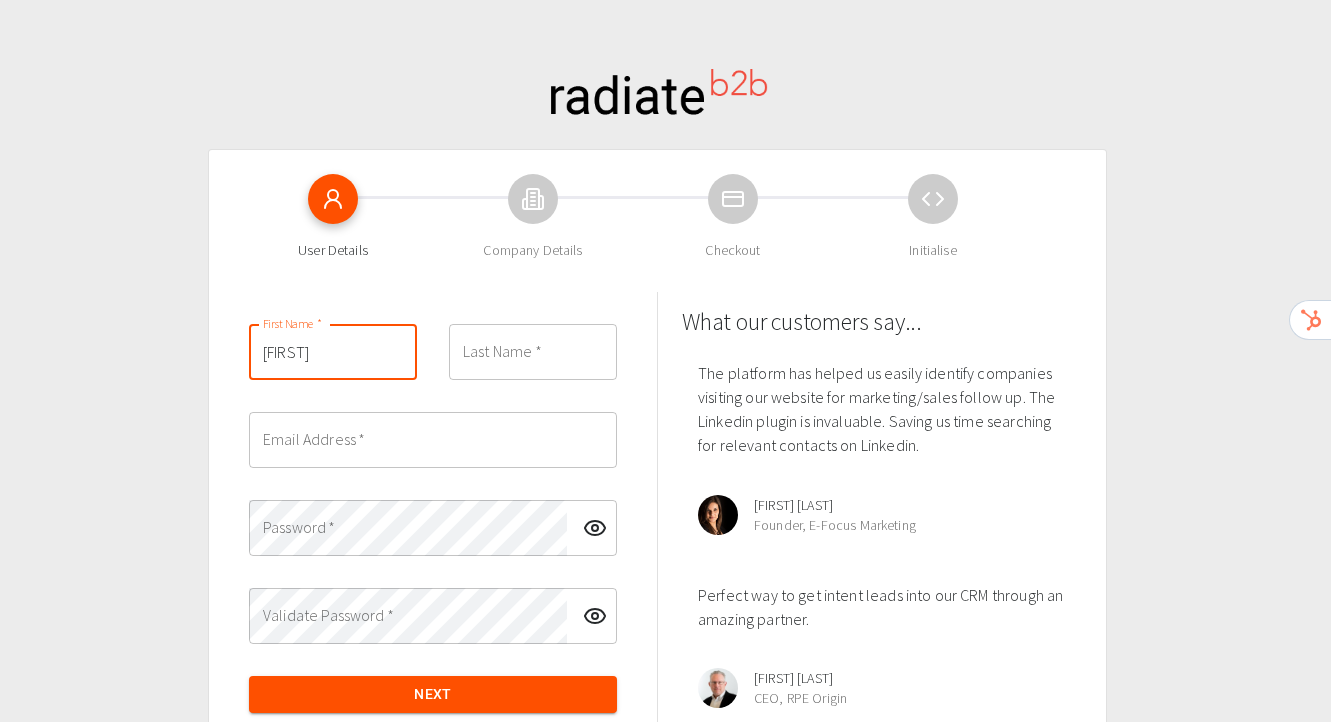 type on "[LAST]" 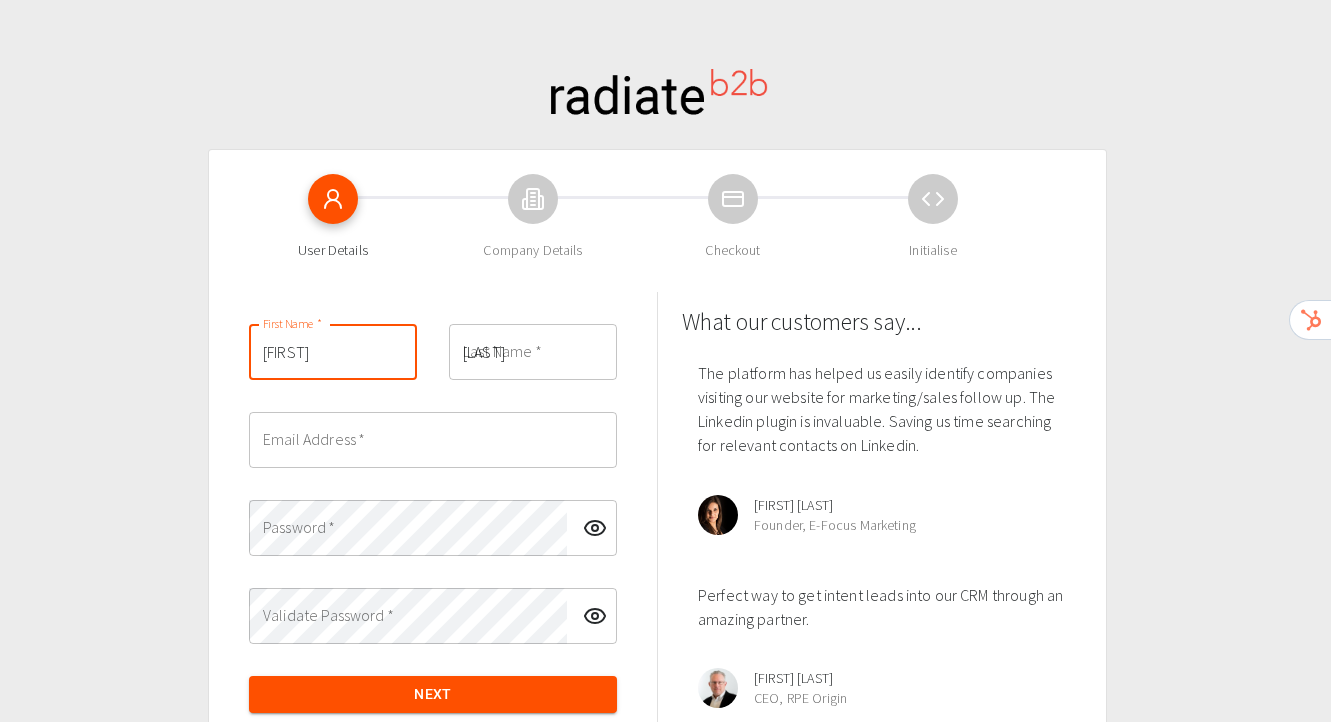 type on "[EMAIL]" 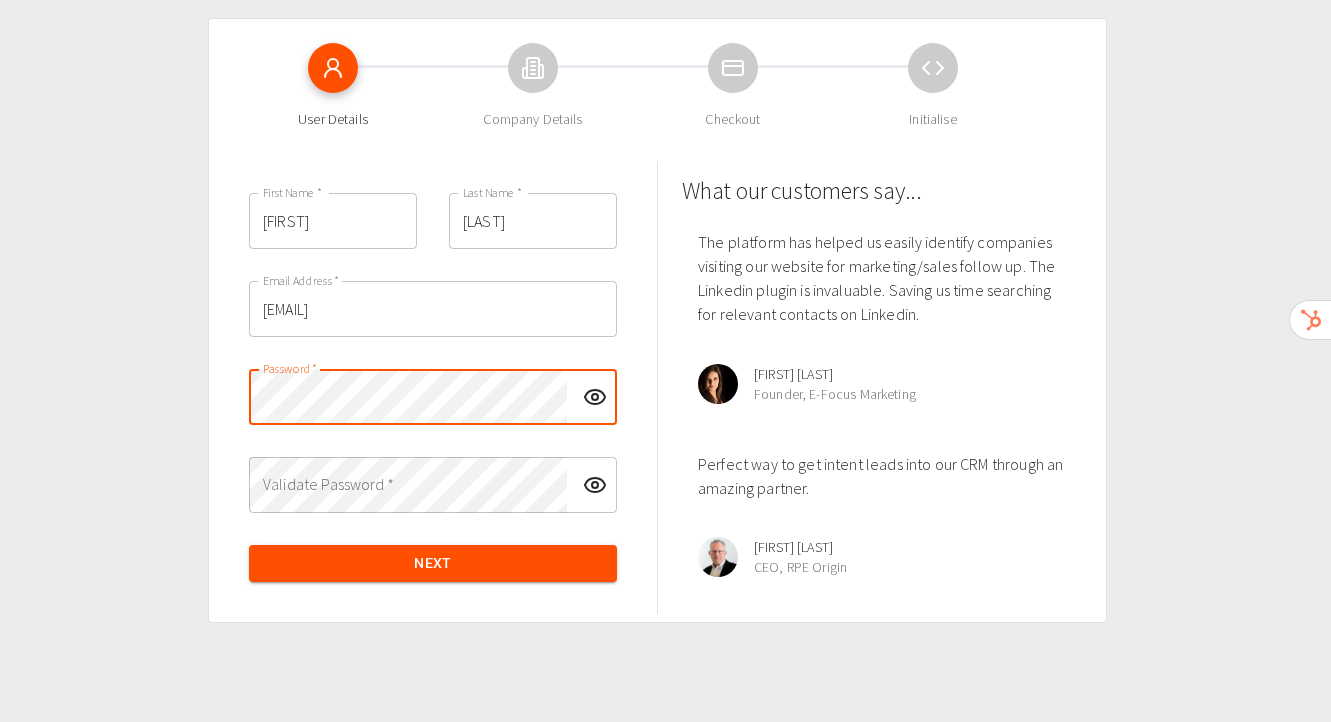 scroll, scrollTop: 125, scrollLeft: 0, axis: vertical 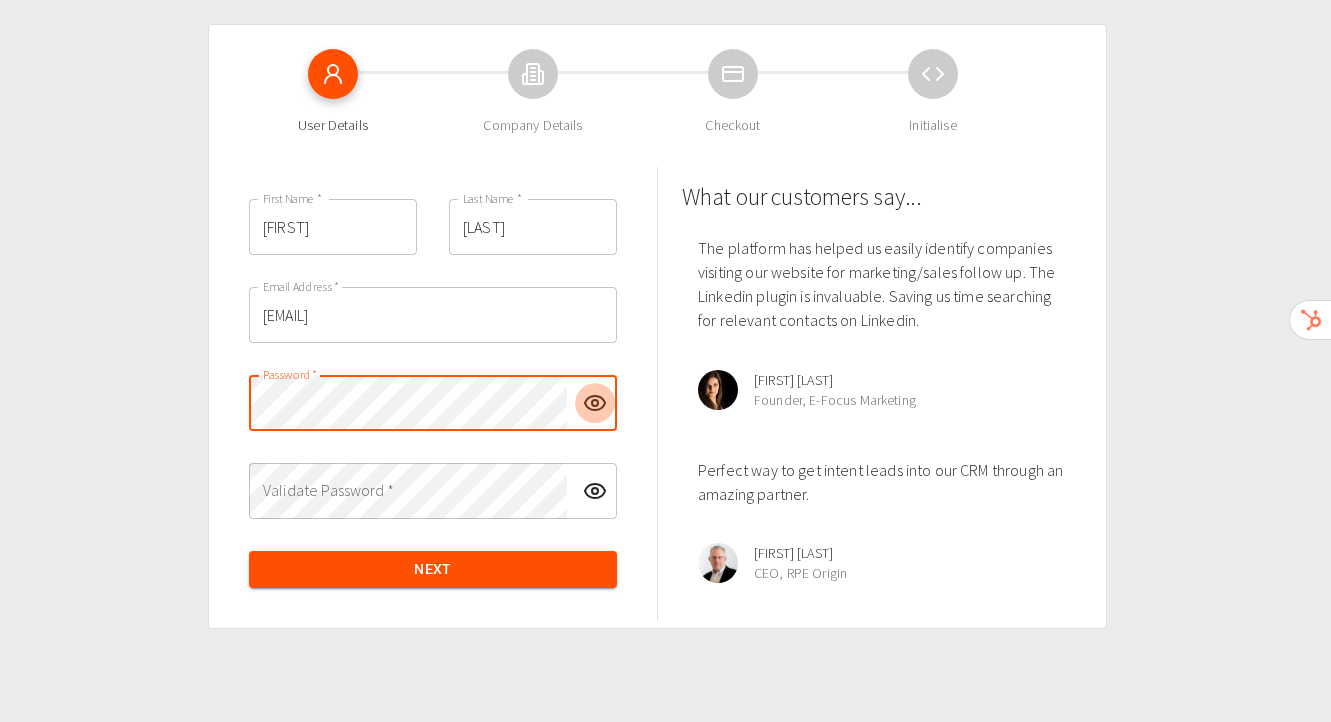 click 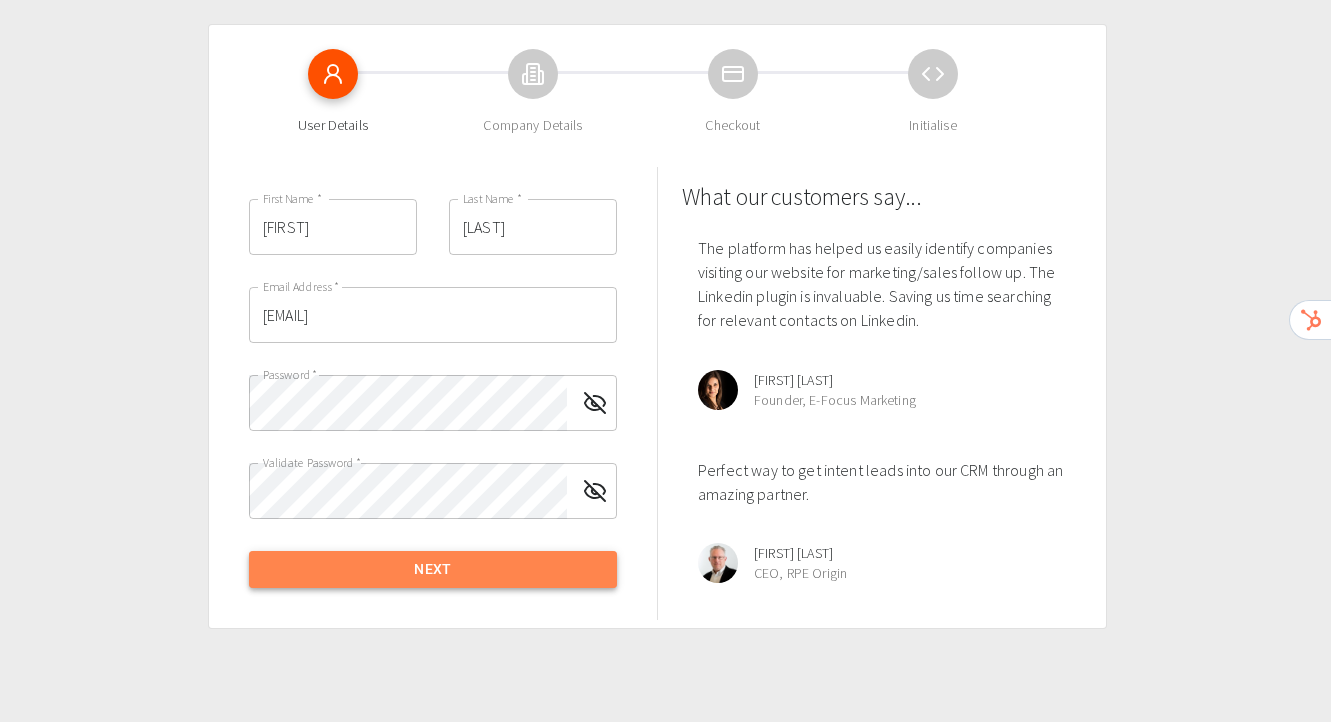click on "Next" at bounding box center [433, 569] 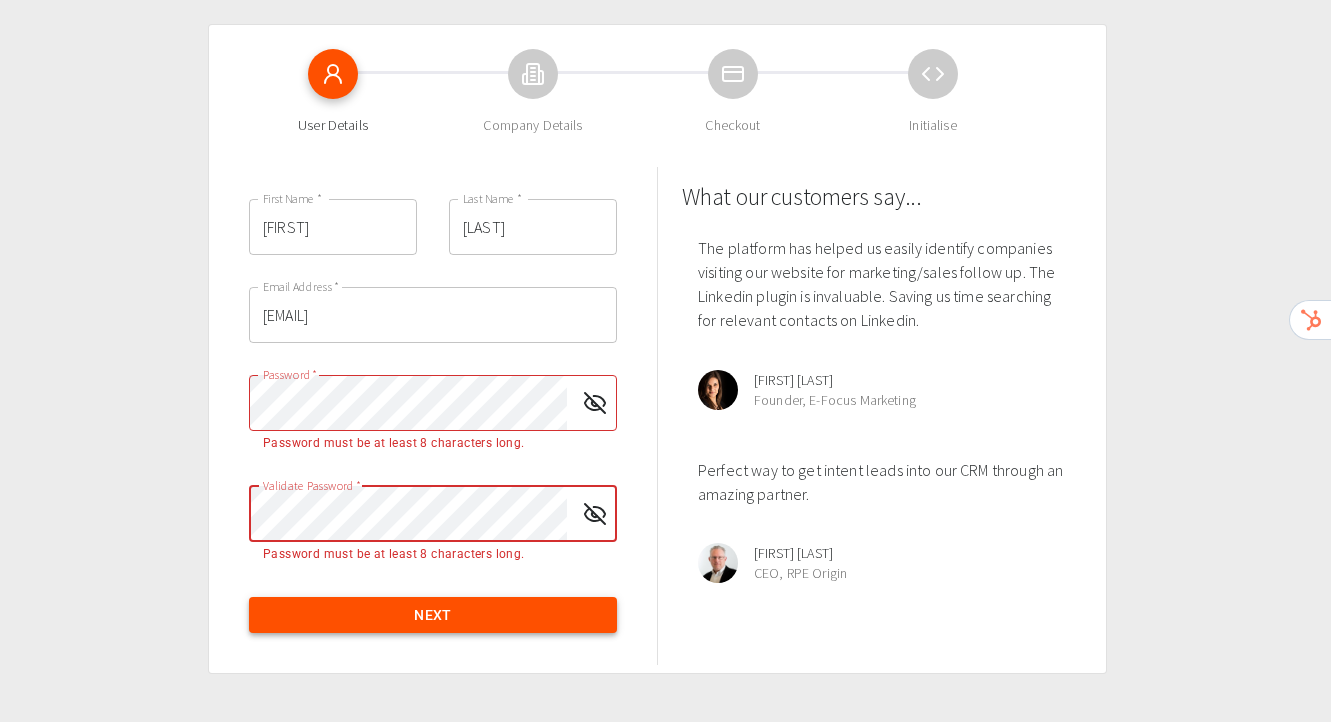 click on "Next" at bounding box center [433, 615] 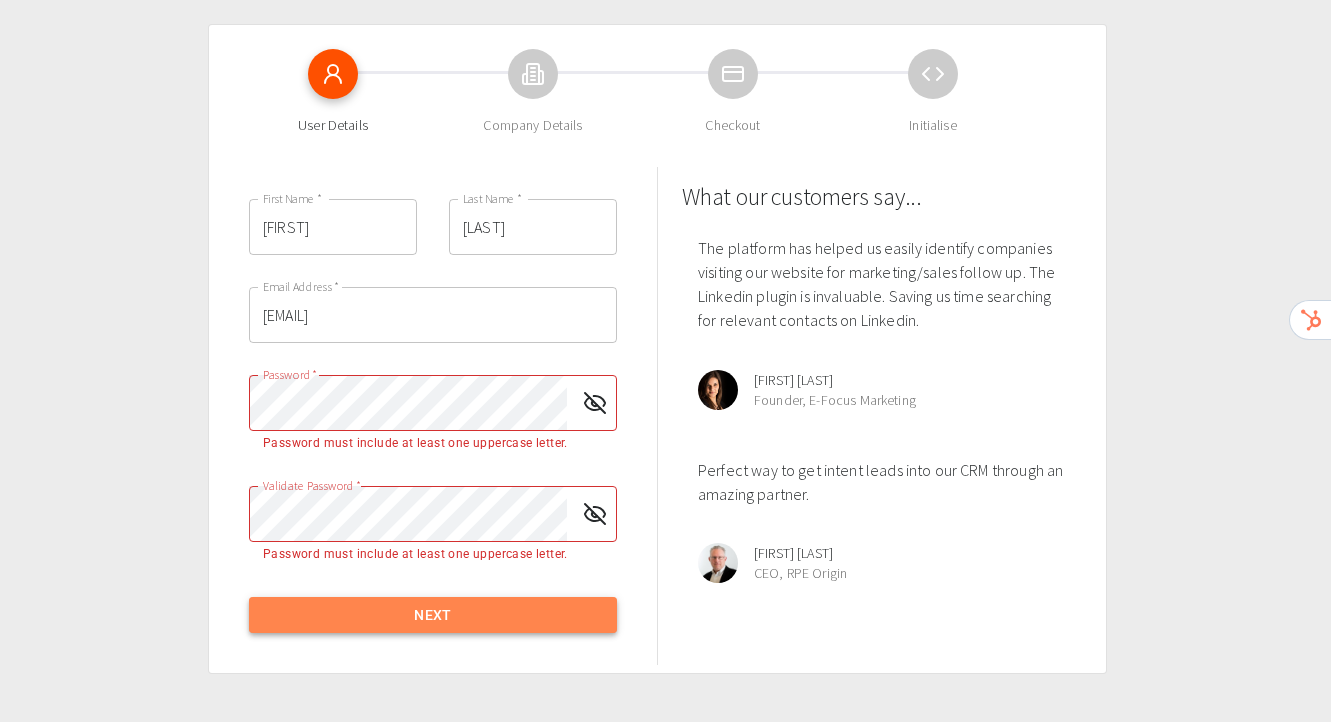 click on "Next" at bounding box center [433, 615] 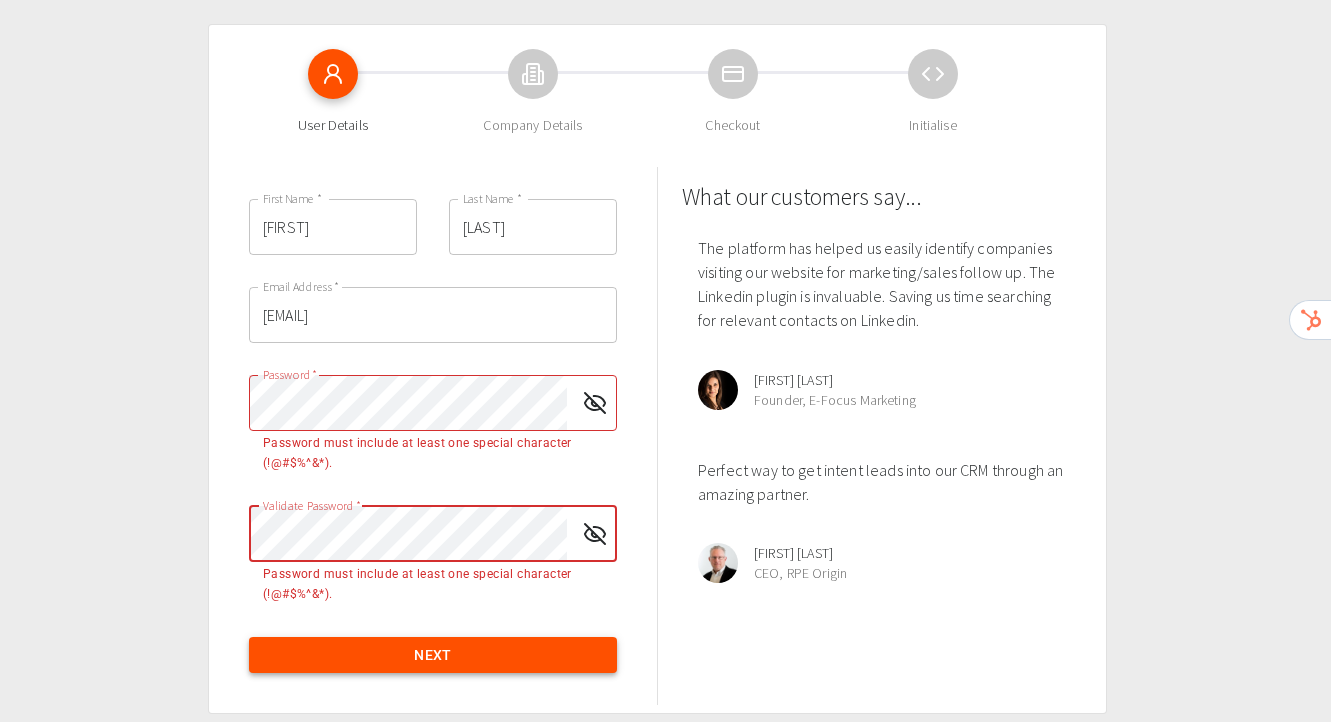 click on "Next" at bounding box center (433, 655) 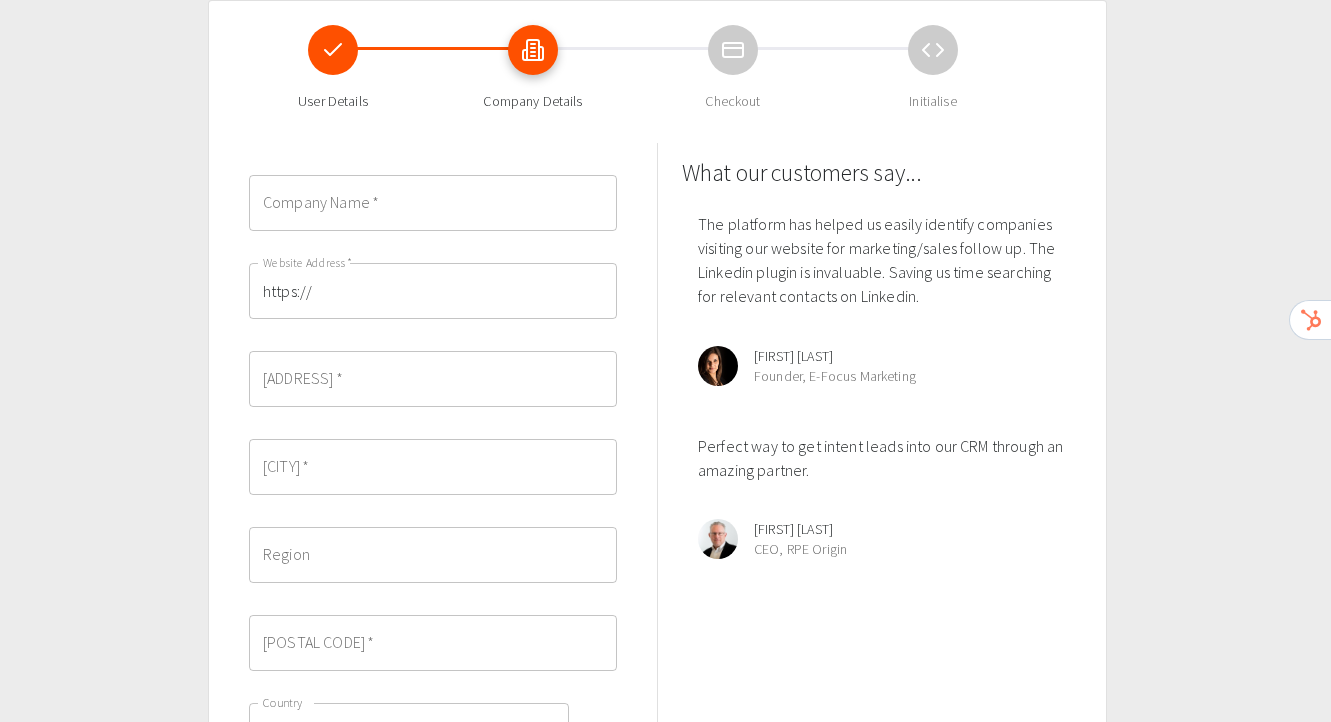 scroll, scrollTop: 0, scrollLeft: 0, axis: both 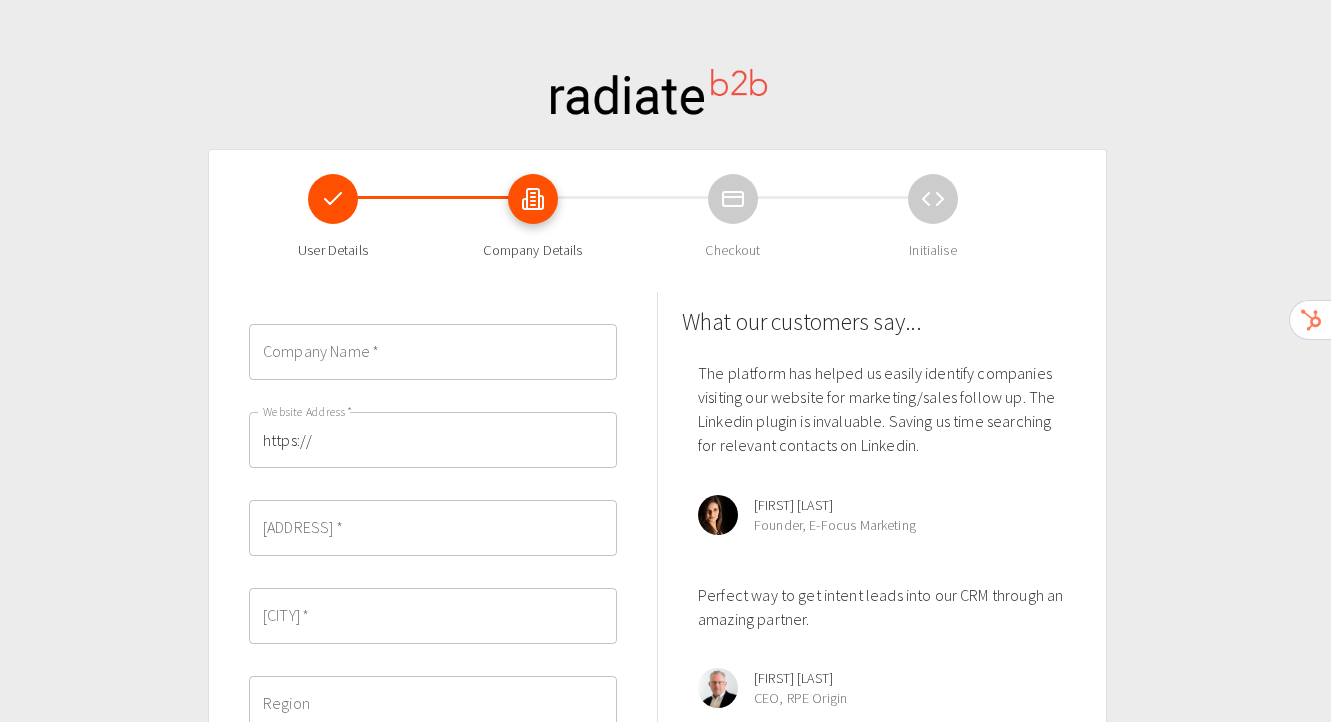 click on "Company Name   *" at bounding box center [433, 352] 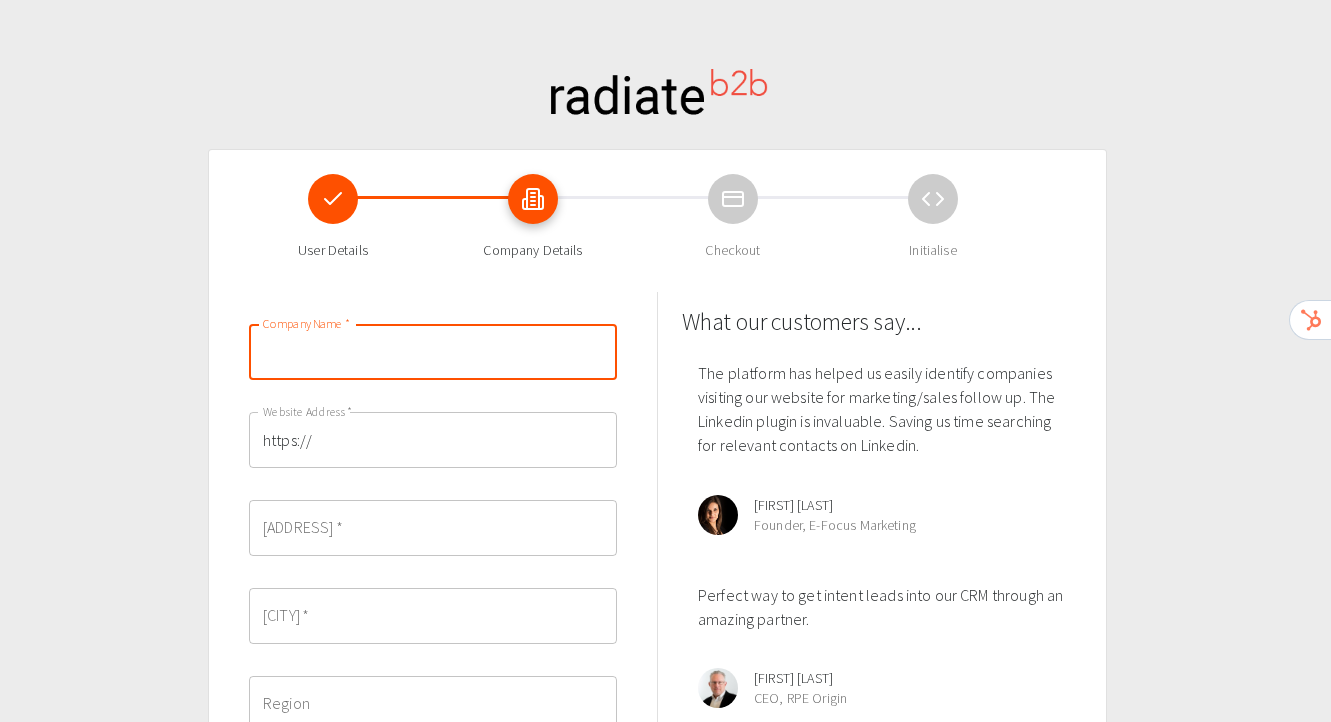 type on "Apata" 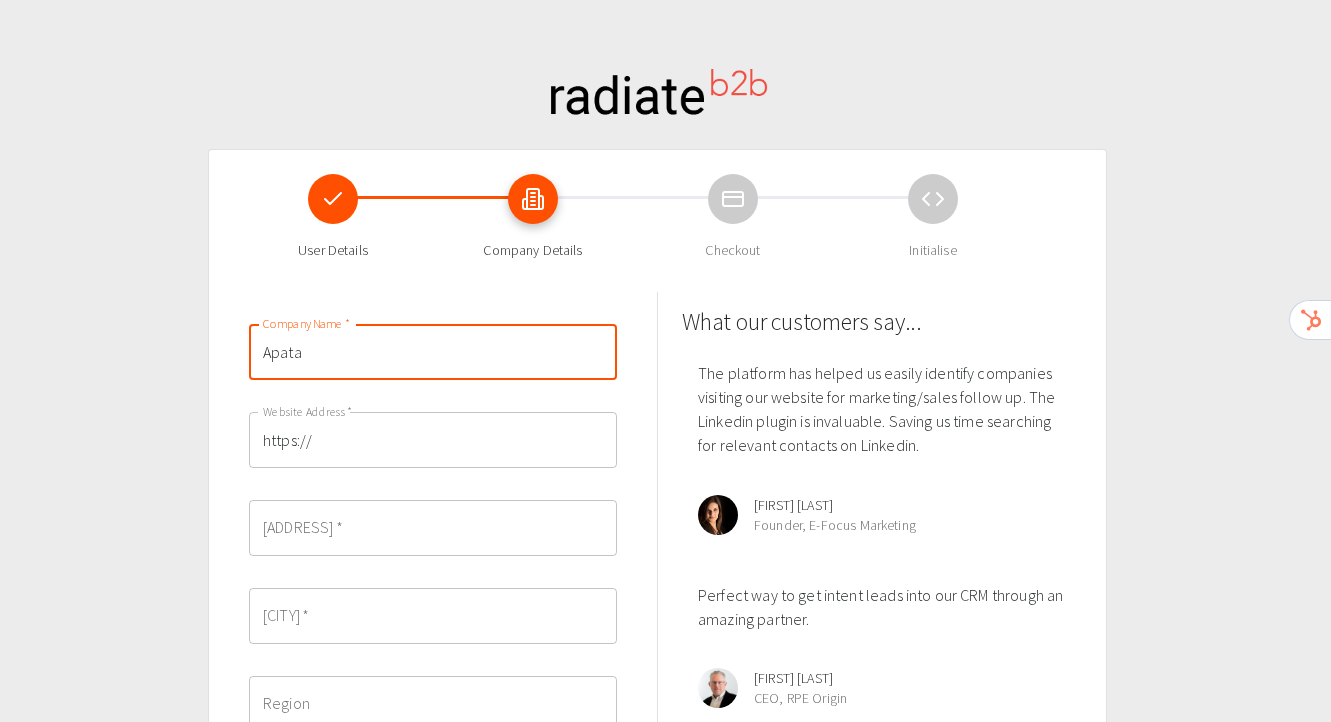 type on "[CITY]" 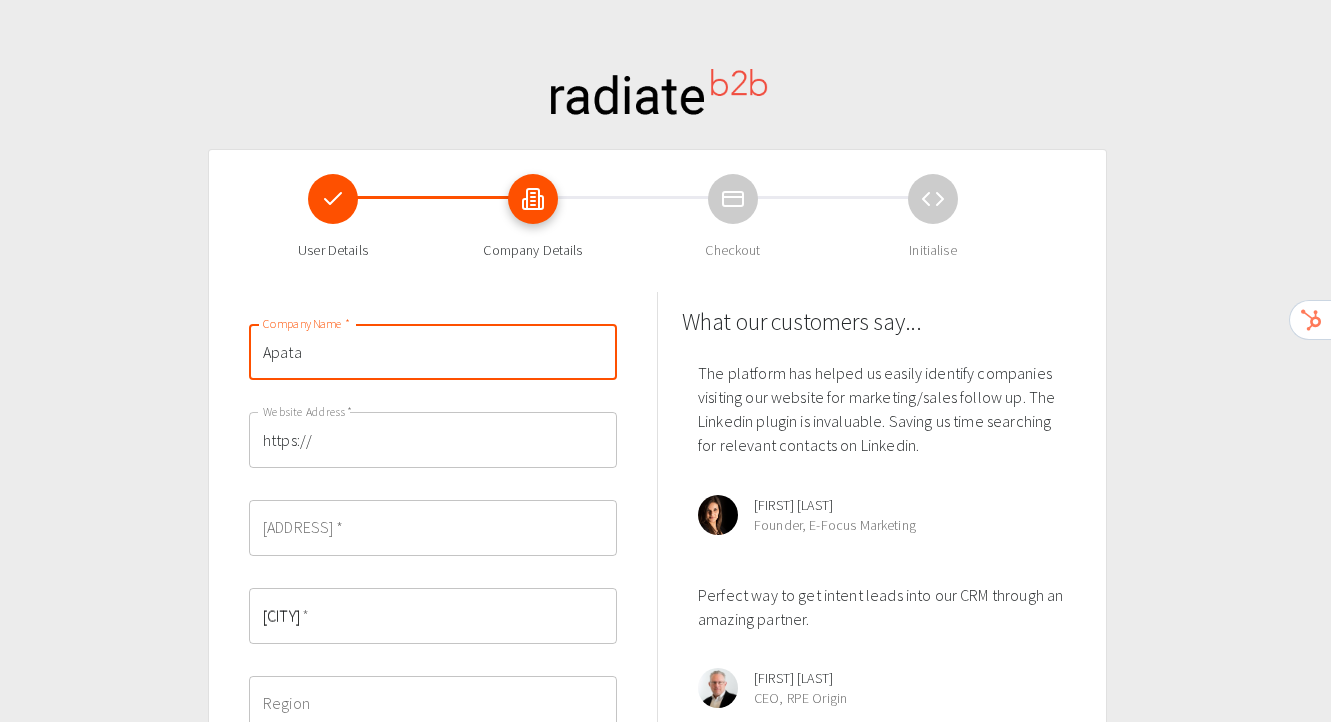 type on "-Please select-" 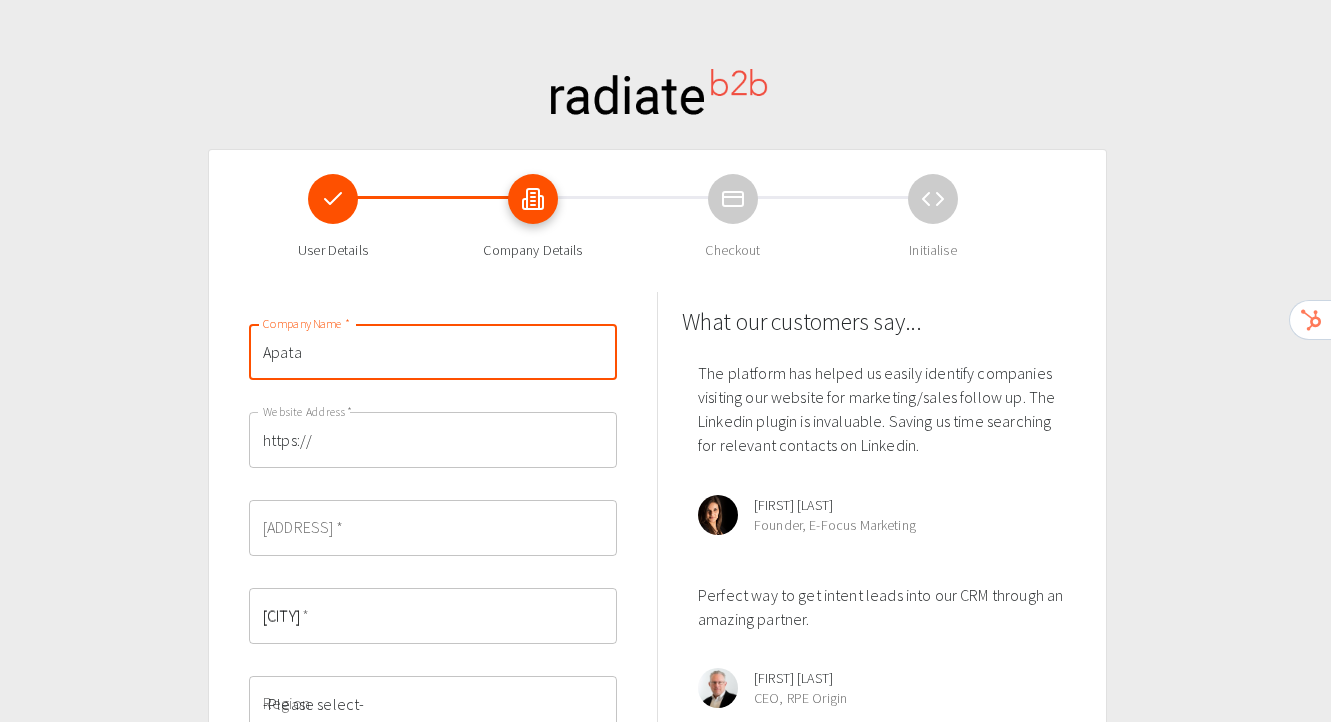 type on "[POSTAL CODE]" 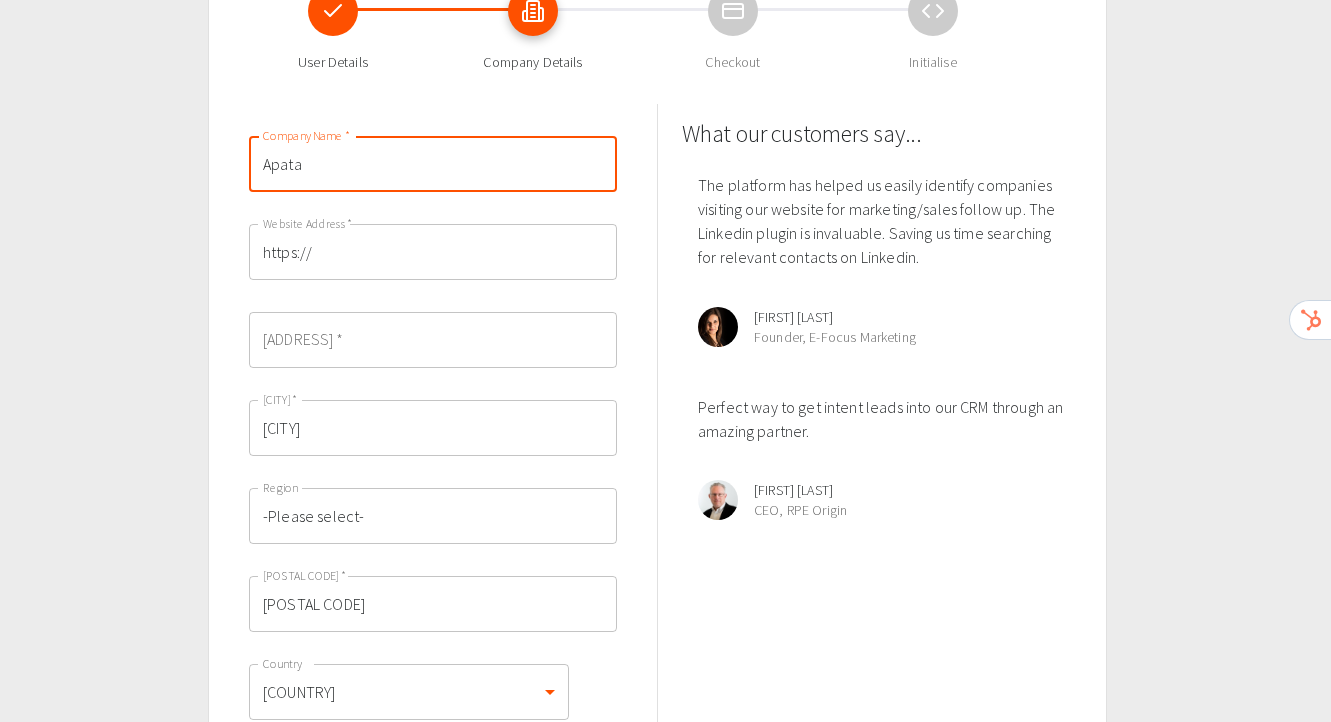scroll, scrollTop: 208, scrollLeft: 0, axis: vertical 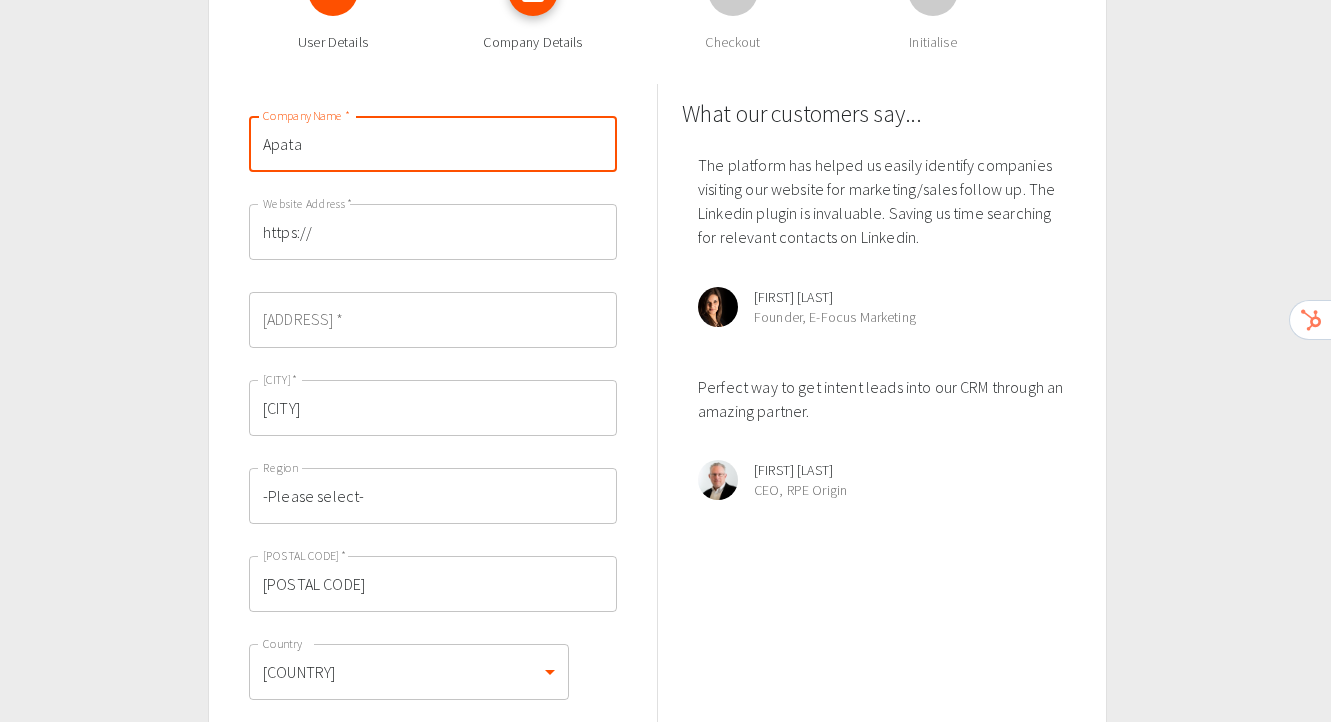 click on "-Please select-" at bounding box center (433, 496) 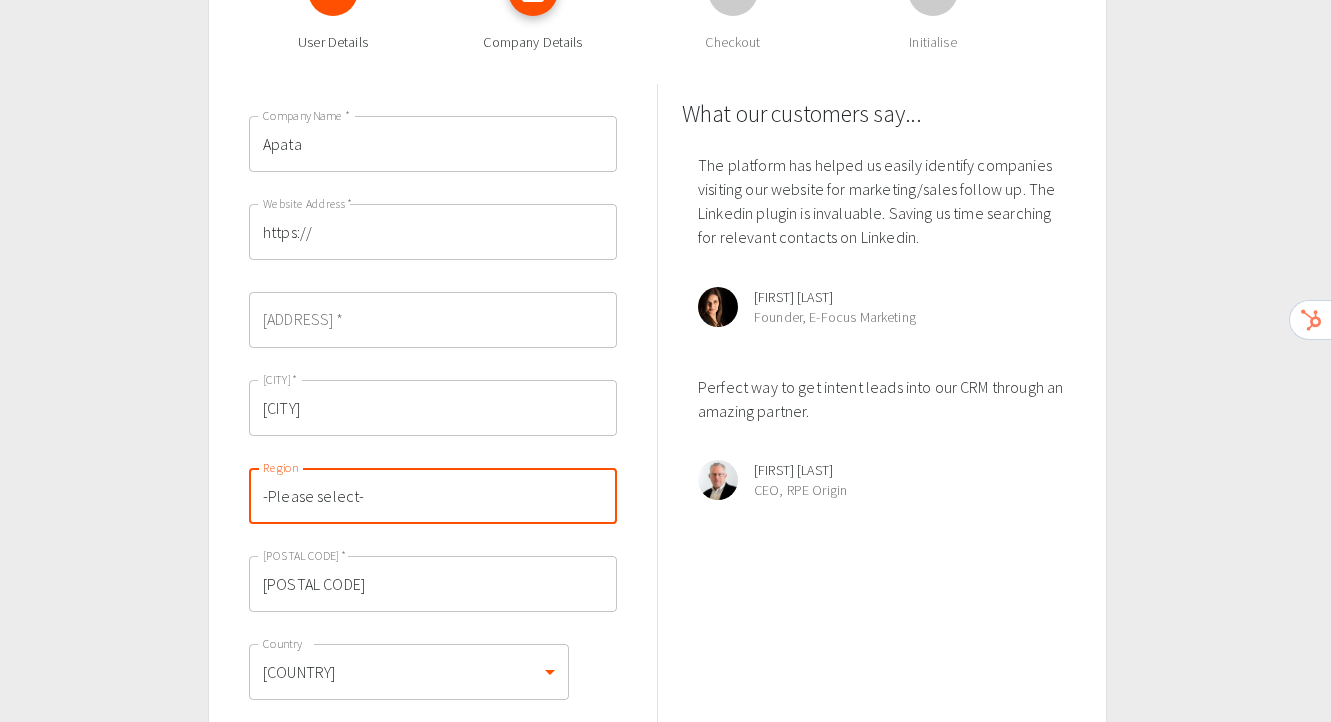 click on "-Please select-" at bounding box center (433, 496) 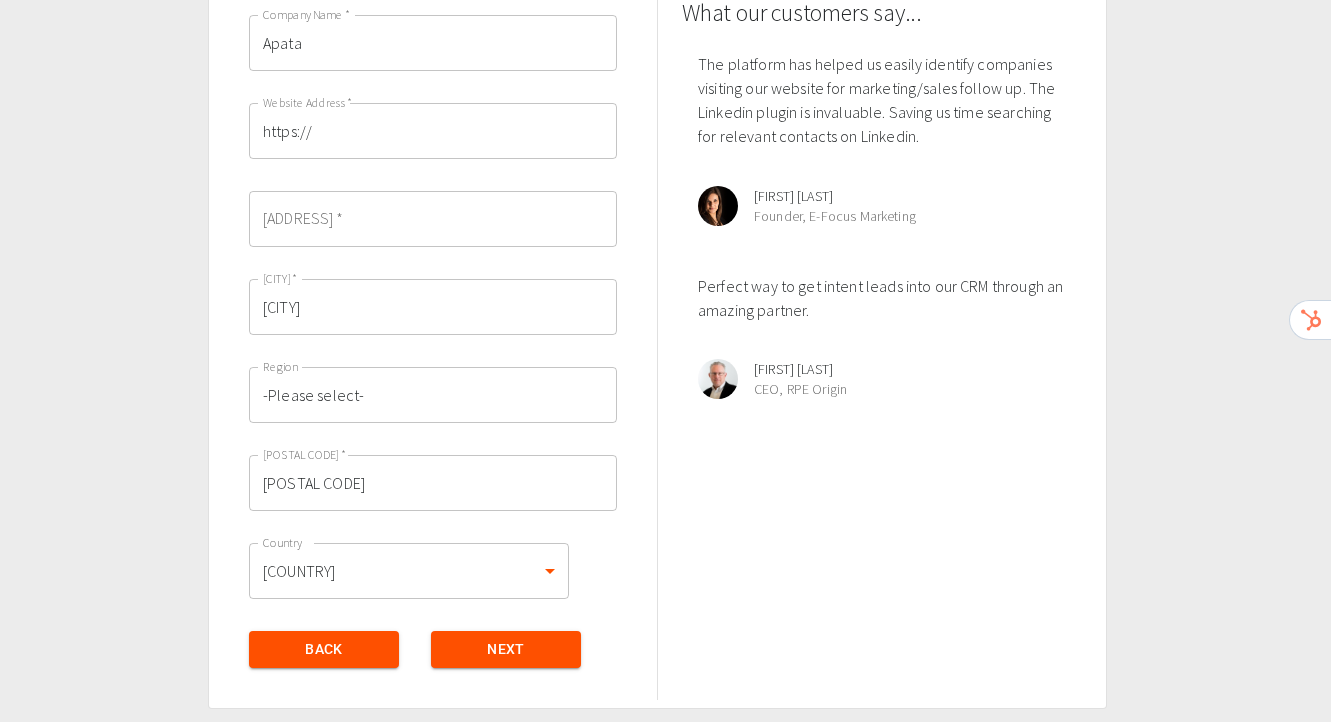 scroll, scrollTop: 319, scrollLeft: 0, axis: vertical 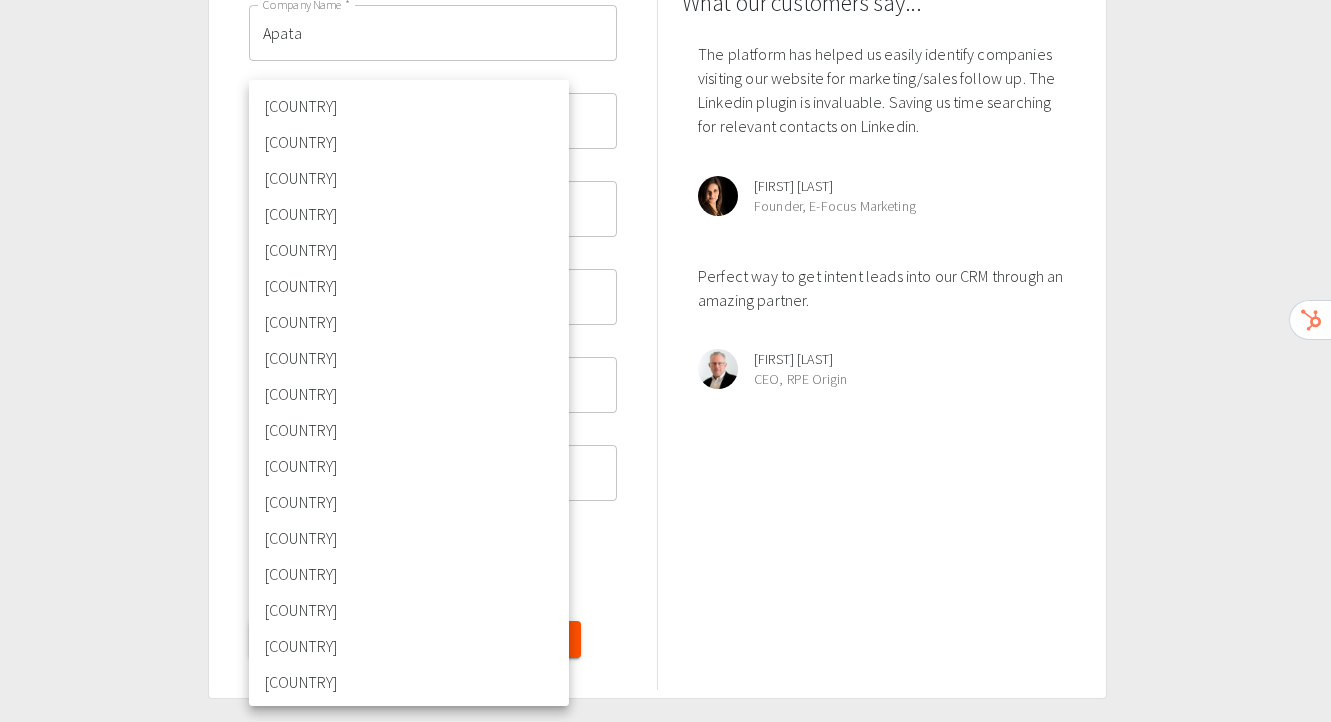 click on "User Details Company Details Checkout Initialise Company Name   * Apata Company Name   * Website Address   * https:// Website Address   * Address   * Address   * City   * [CITY] City   * [CITY] Region -Please select- Region Postal Code   * [POSTAL CODE] Postal Code   * Country [COUNTRY] [COUNTRY CODE] Country   * Back Next What our customers say... The platform has helped us easily identify companies visiting our website for marketing/sales follow up. The Linkedin plugin is invaluable. Saving us time searching for relevant contacts on Linkedin. Kate B. Founder, E-Focus Marketing Perfect way to get intent leads into our CRM through an amazing partner. Ryan P. CEO, RPE Origin Australia Austria Belgium Canada Croatia Cyprus Denmark Estonia Finland France Germany Greece Ireland Italy Latvia Lithuania Luxembourg Malta Netherlands Norway Portugal Slovakia Slovenia Spain Sweden Switzerland United Kingdom United States" at bounding box center (665, -319) 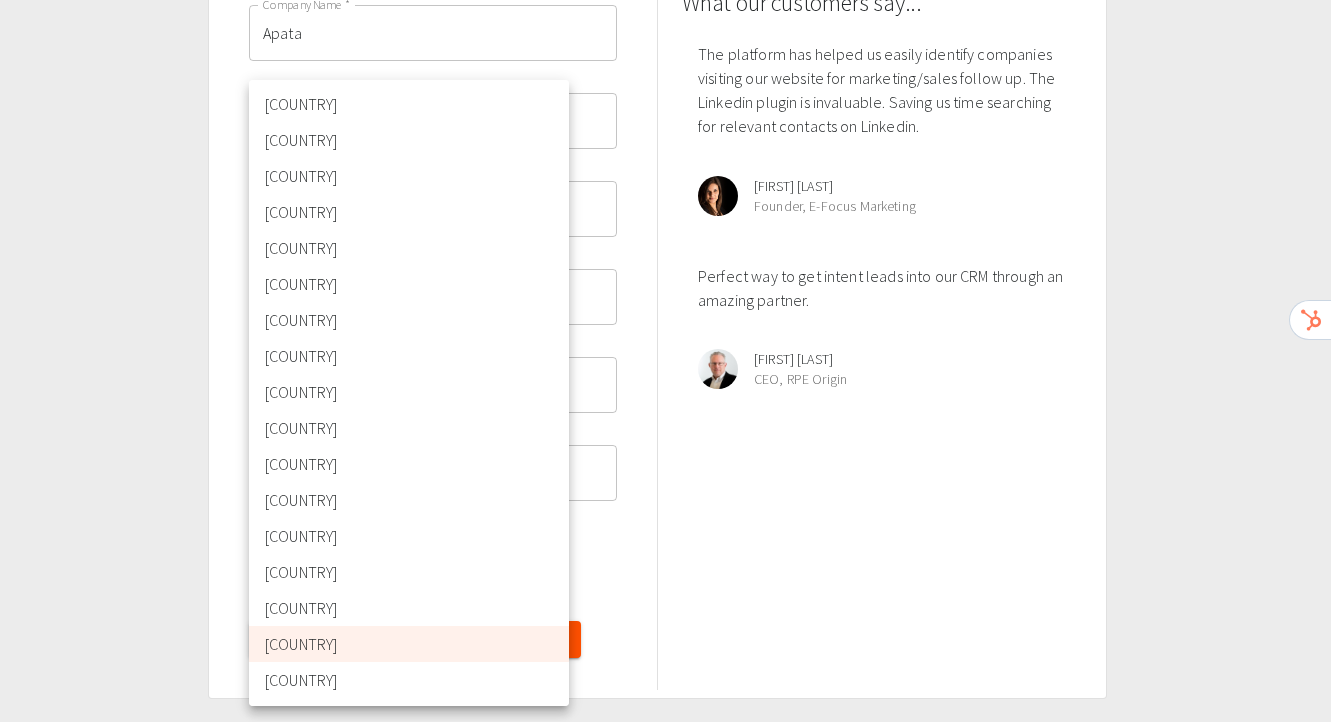 type 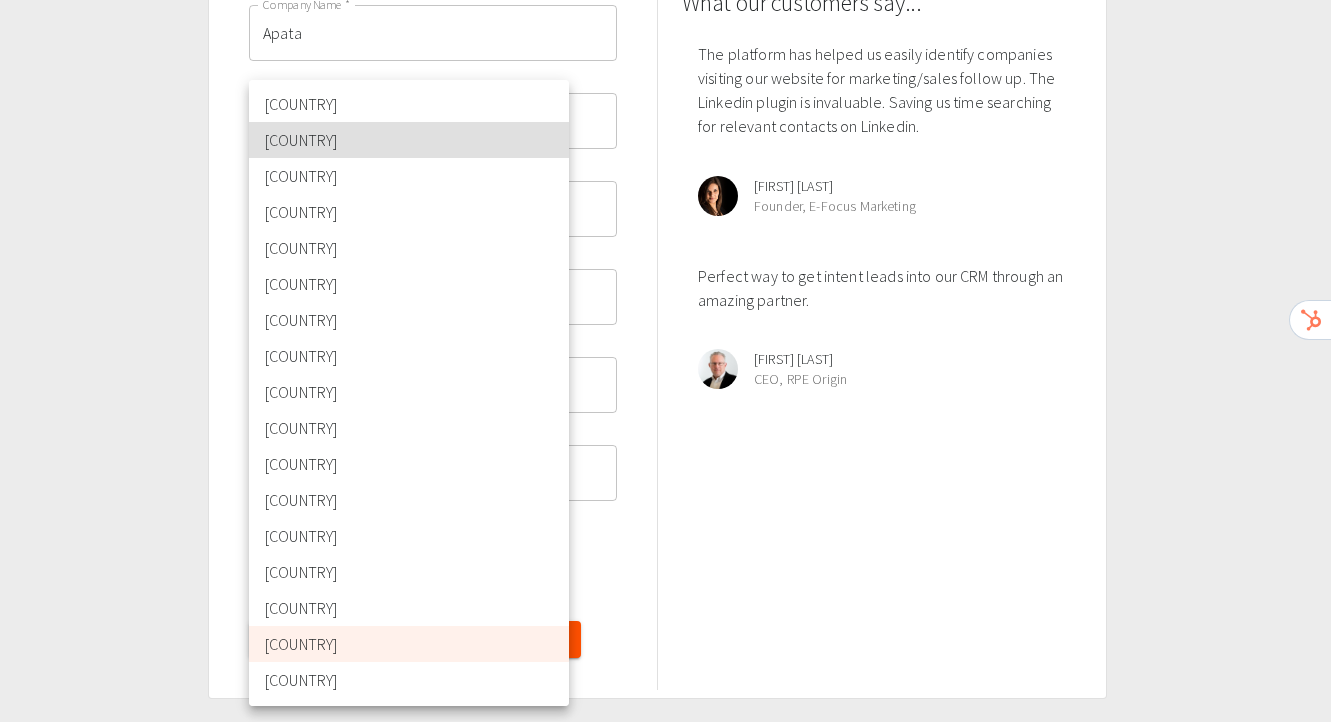 click on "[COUNTRY]" at bounding box center (409, 140) 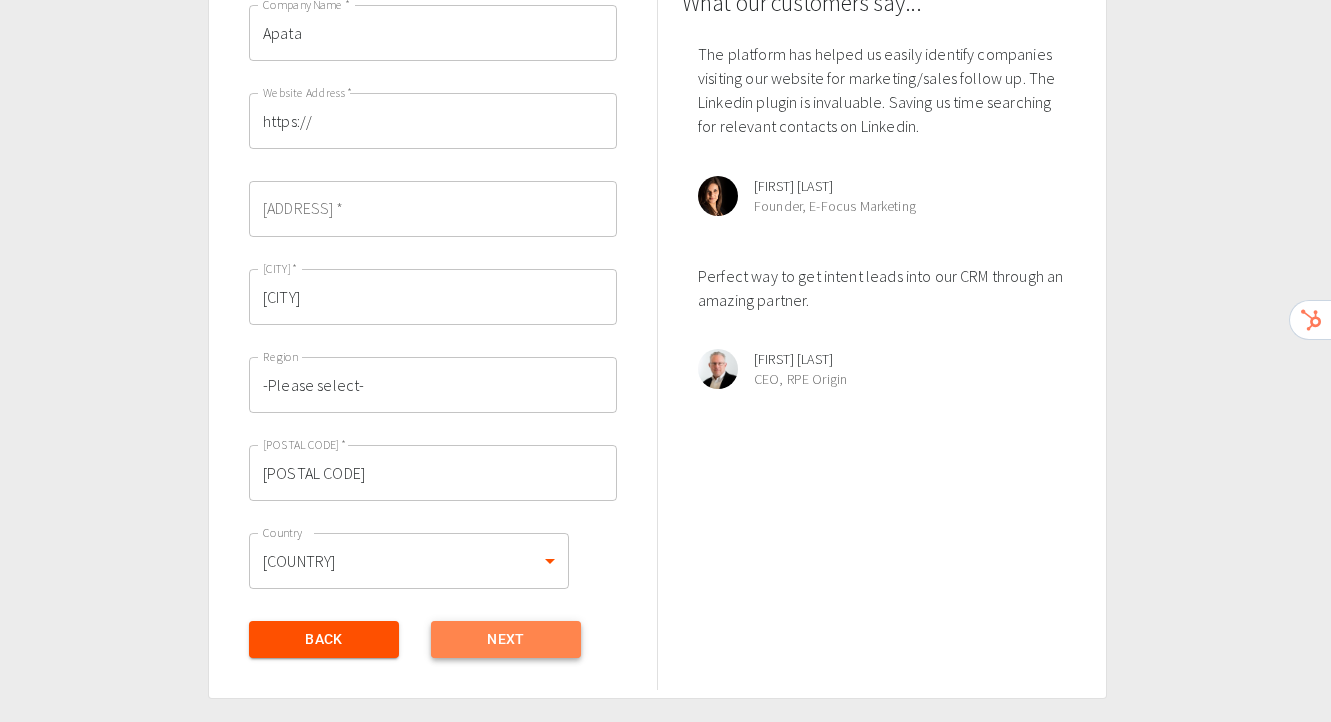 click on "Next" at bounding box center (506, 639) 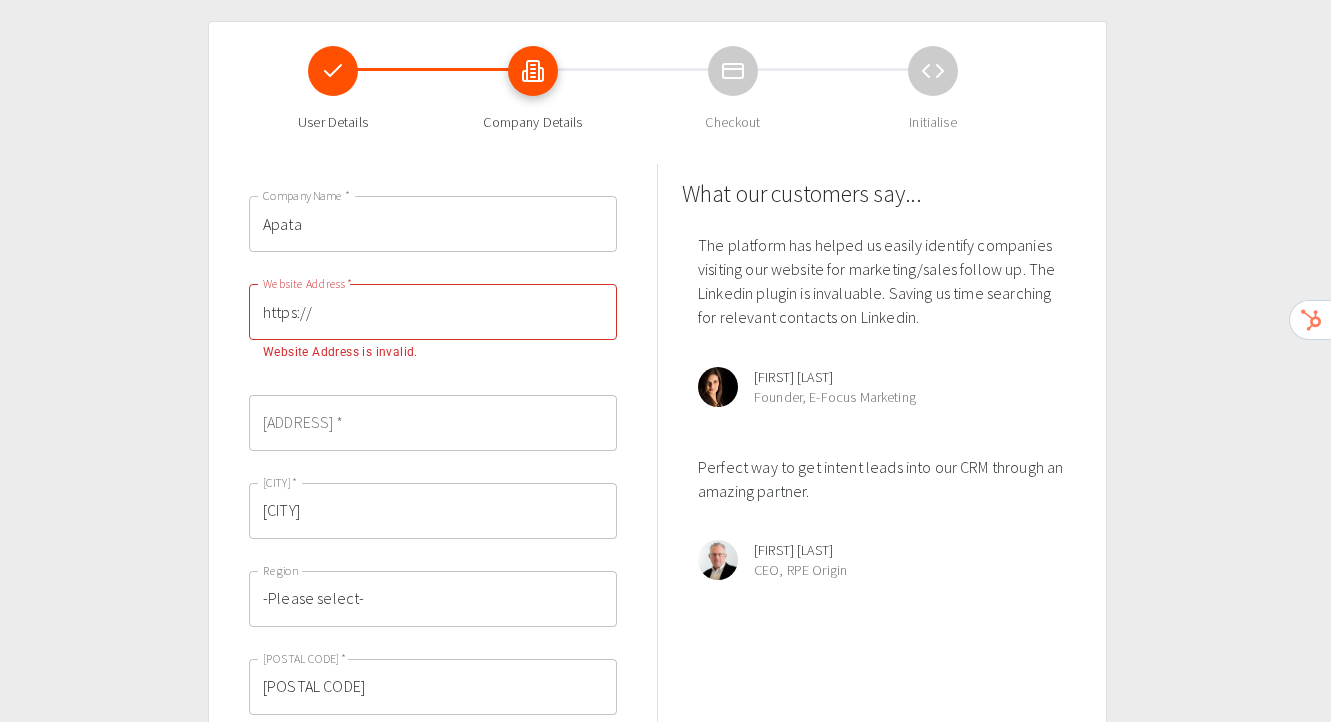scroll, scrollTop: 26, scrollLeft: 0, axis: vertical 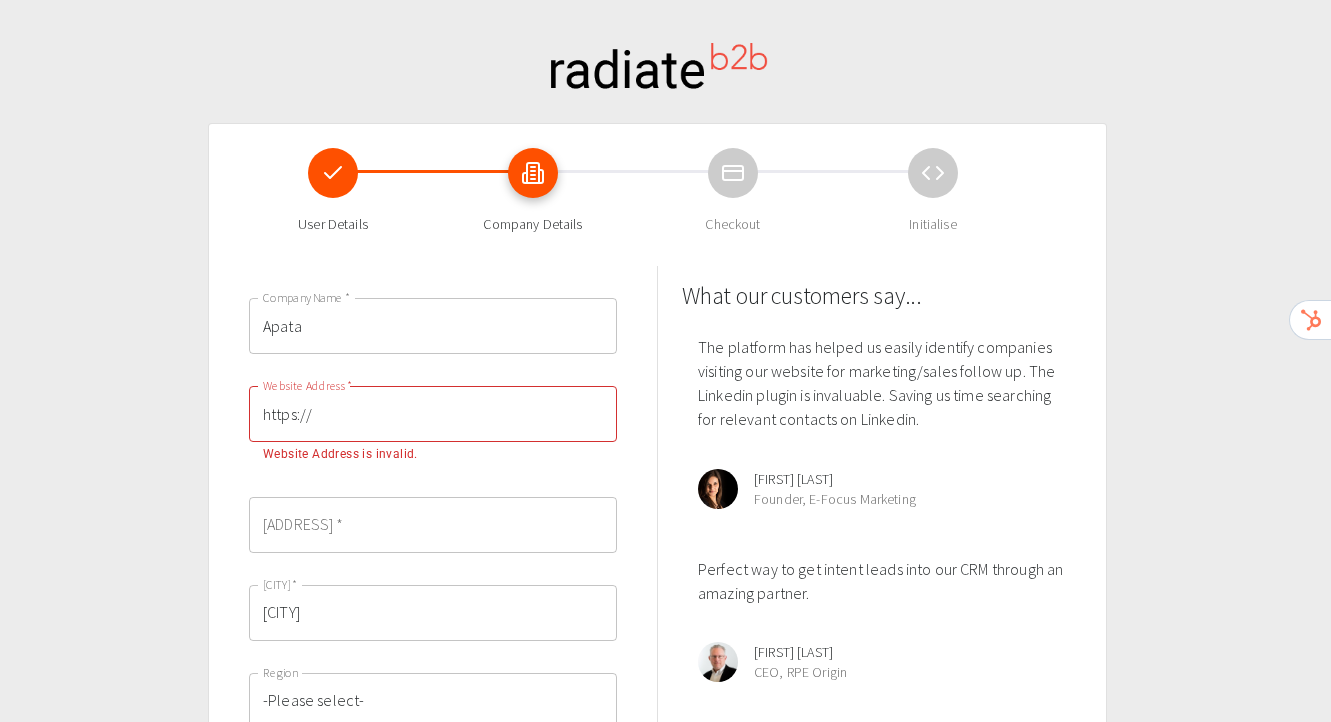 click on "https://" at bounding box center (433, 414) 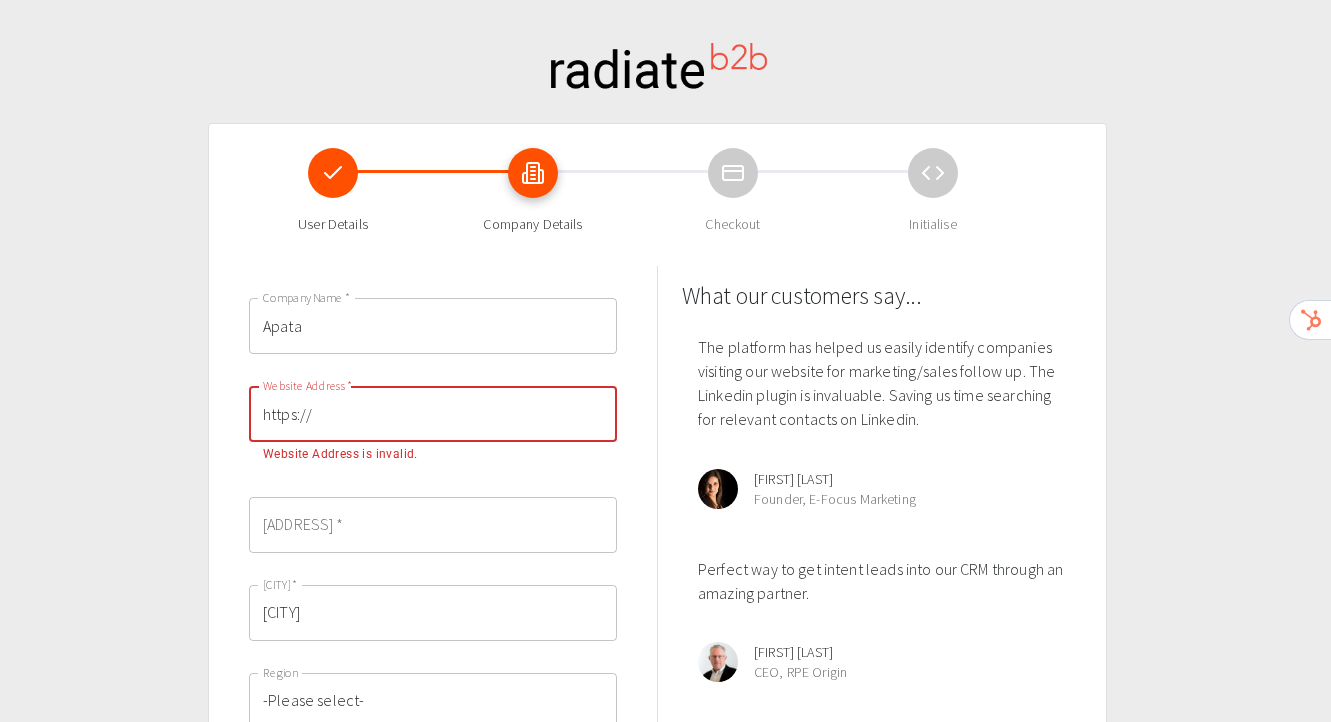 paste on "https://apata.com/" 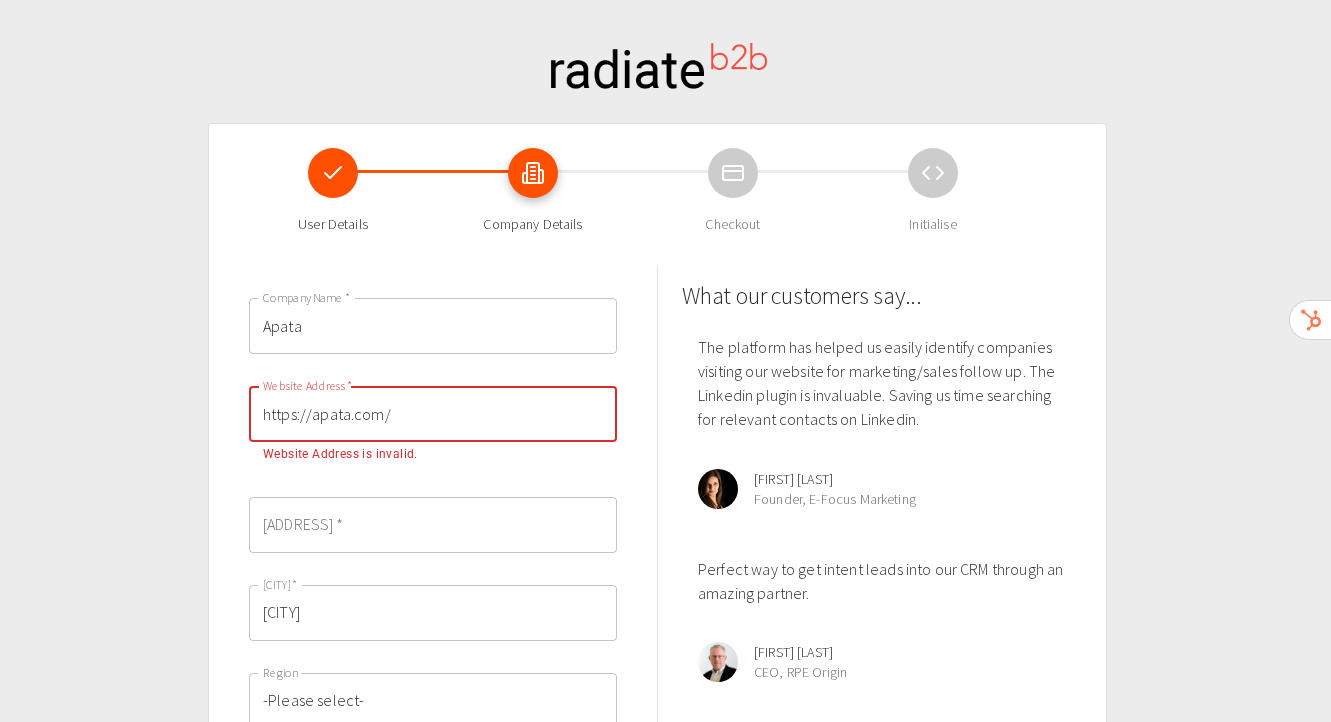 drag, startPoint x: 307, startPoint y: 421, endPoint x: 284, endPoint y: 420, distance: 23.021729 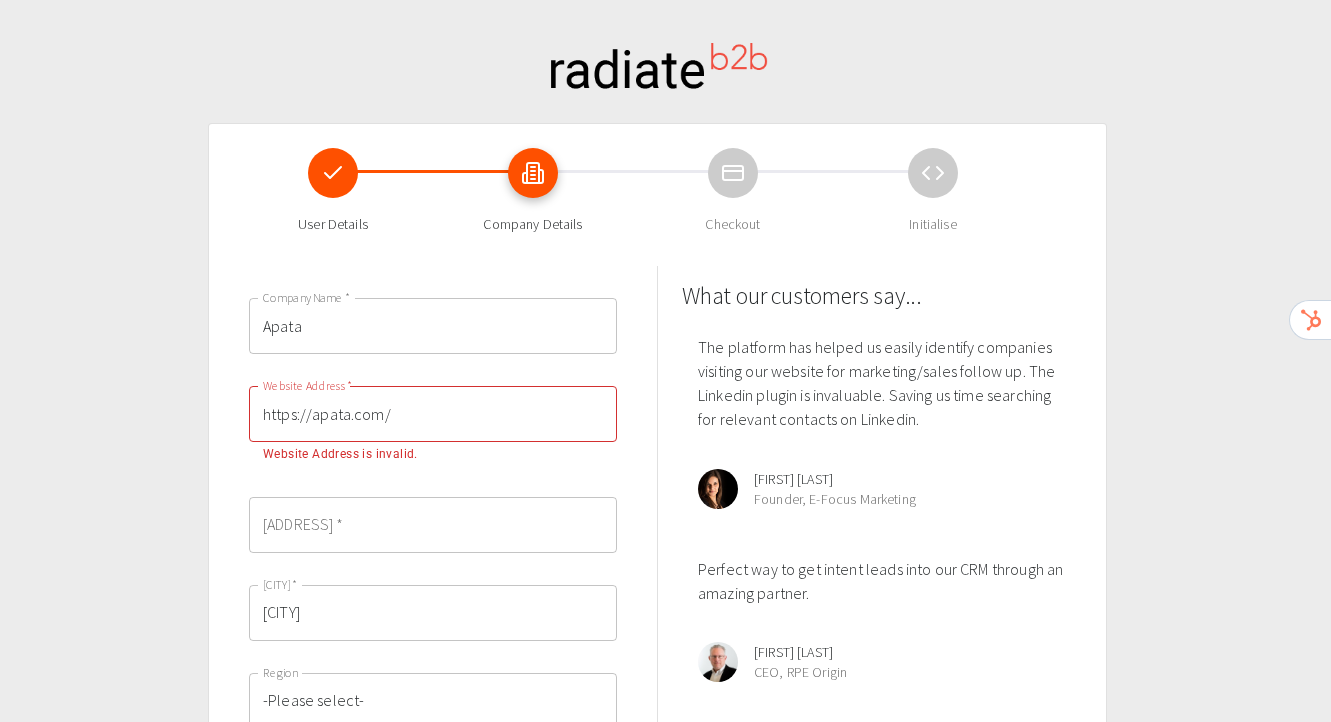 click on "Address   *" at bounding box center [433, 525] 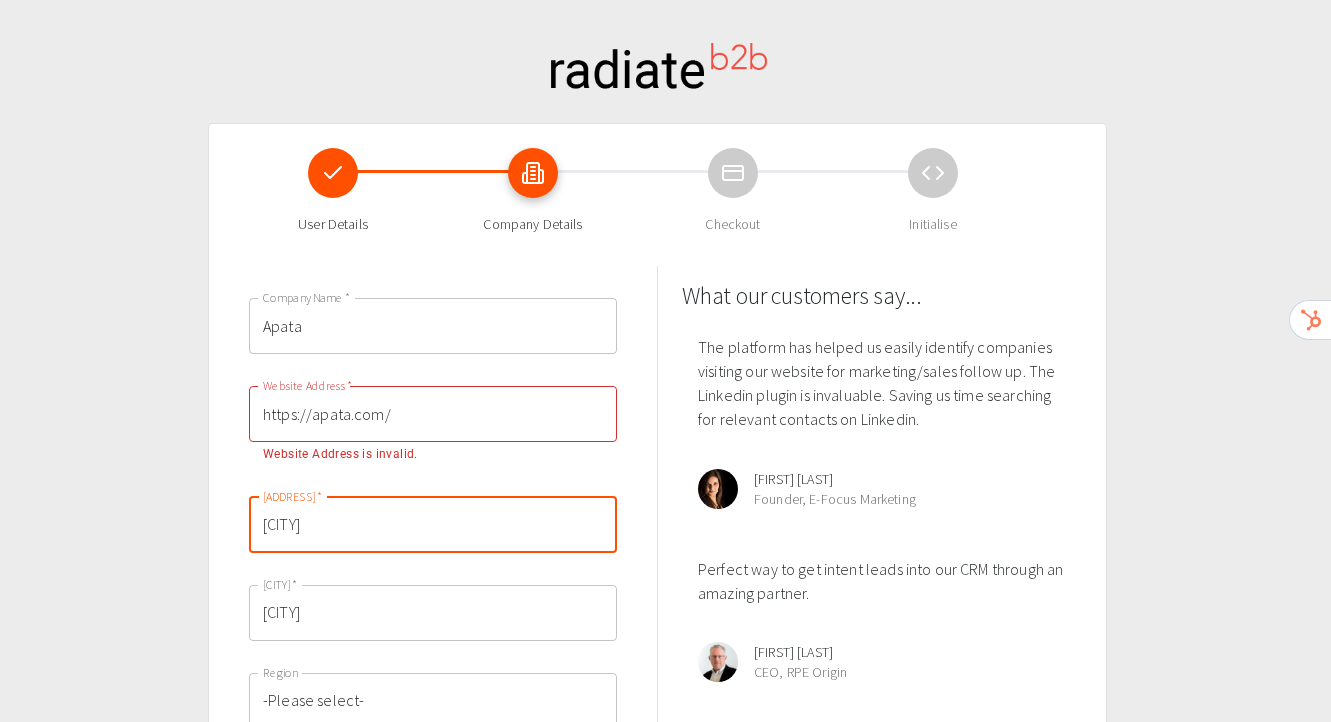 click on "Company Name   * Apata Company Name   * Website Address   * https://apata.com/ Website Address   * Website Address is invalid. Address   * [ADDRESS] Address   * City   * [CITY] City   * [CITY] Region -Please select- Region Postal Code   * [POSTAL CODE] Postal Code   * Country [COUNTRY] [COUNTRY CODE] Country   * Back Next What our customers say... The platform has helped us easily identify companies visiting our website for marketing/sales follow up. The Linkedin plugin is invaluable. Saving us time searching for relevant contacts on Linkedin. Kate B. Founder, E-Focus Marketing Perfect way to get intent leads into our CRM through an amazing partner. Ryan P. CEO, RPE Origin" at bounding box center [657, 635] 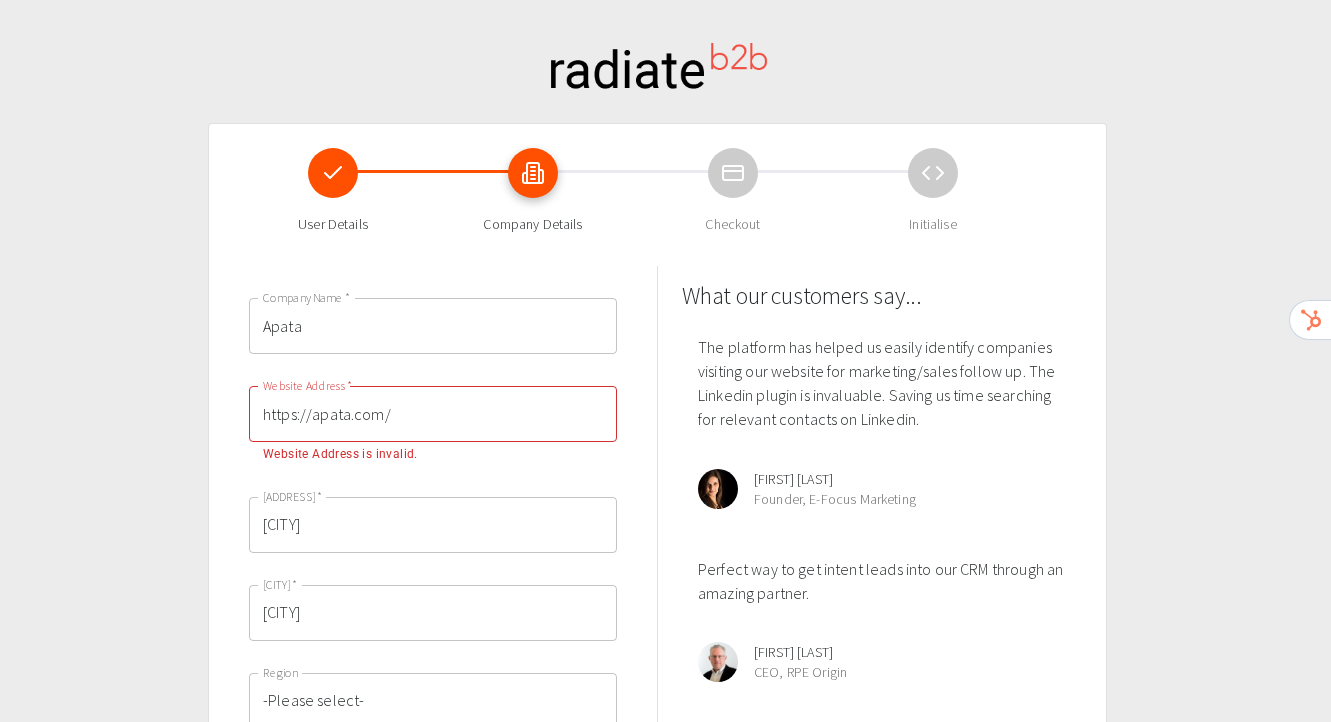 click on "[CITY]" at bounding box center [433, 525] 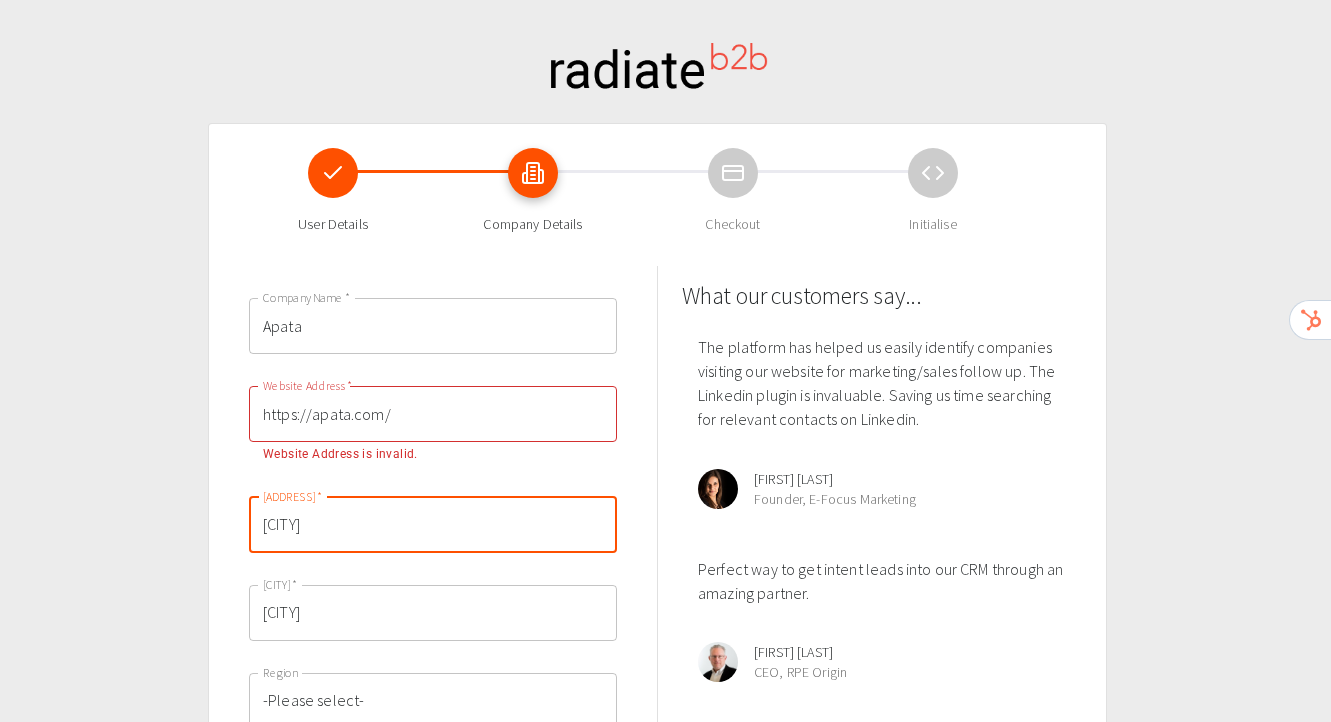 type on "[CITY]" 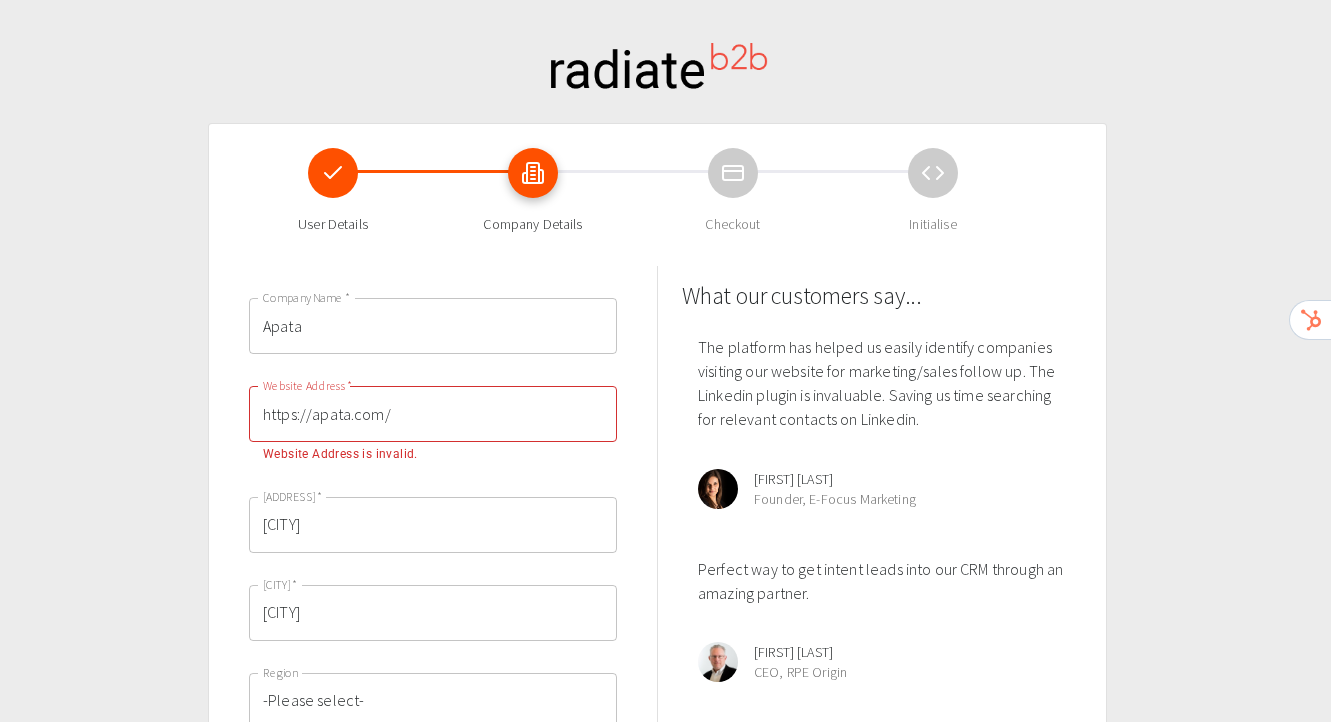 click on "Company Name   * Apata Company Name   * Website Address   * https://apata.com/ Website Address   * Website Address is invalid. Address   * [ADDRESS] Address   * City   * [CITY] City   * [CITY] Region -Please select- Region Postal Code   * [POSTAL CODE] Postal Code   * Country [COUNTRY] [COUNTRY CODE] Country   * Back Next What our customers say... The platform has helped us easily identify companies visiting our website for marketing/sales follow up. The Linkedin plugin is invaluable. Saving us time searching for relevant contacts on Linkedin. Kate B. Founder, E-Focus Marketing Perfect way to get intent leads into our CRM through an amazing partner. Ryan P. CEO, RPE Origin" at bounding box center (657, 635) 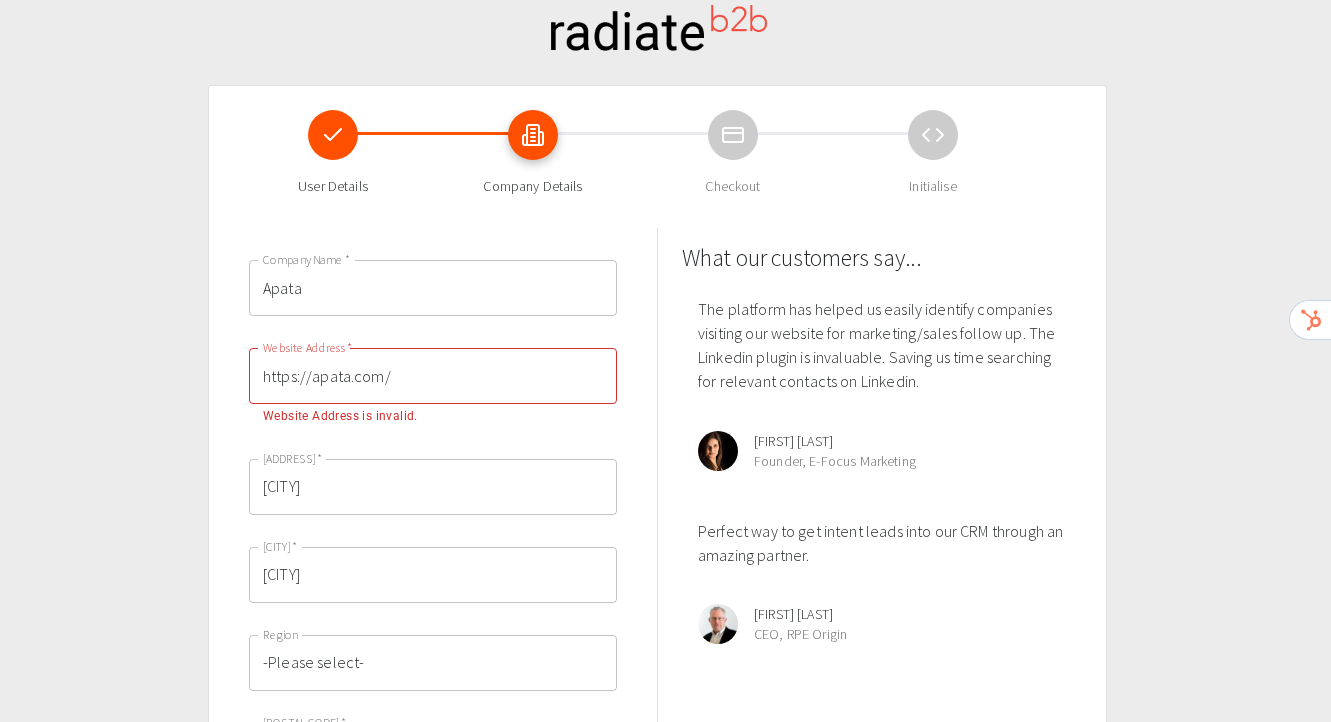 scroll, scrollTop: 70, scrollLeft: 0, axis: vertical 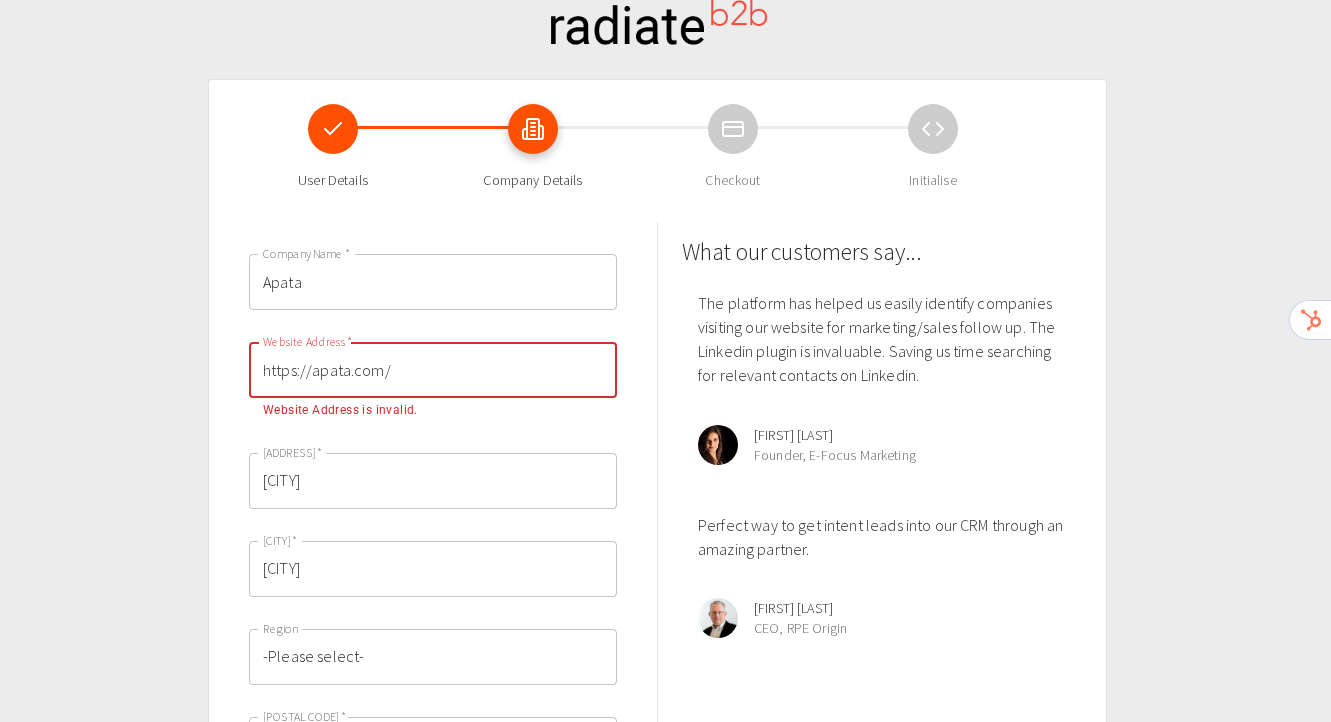 click on "https://apata.com/" at bounding box center [433, 370] 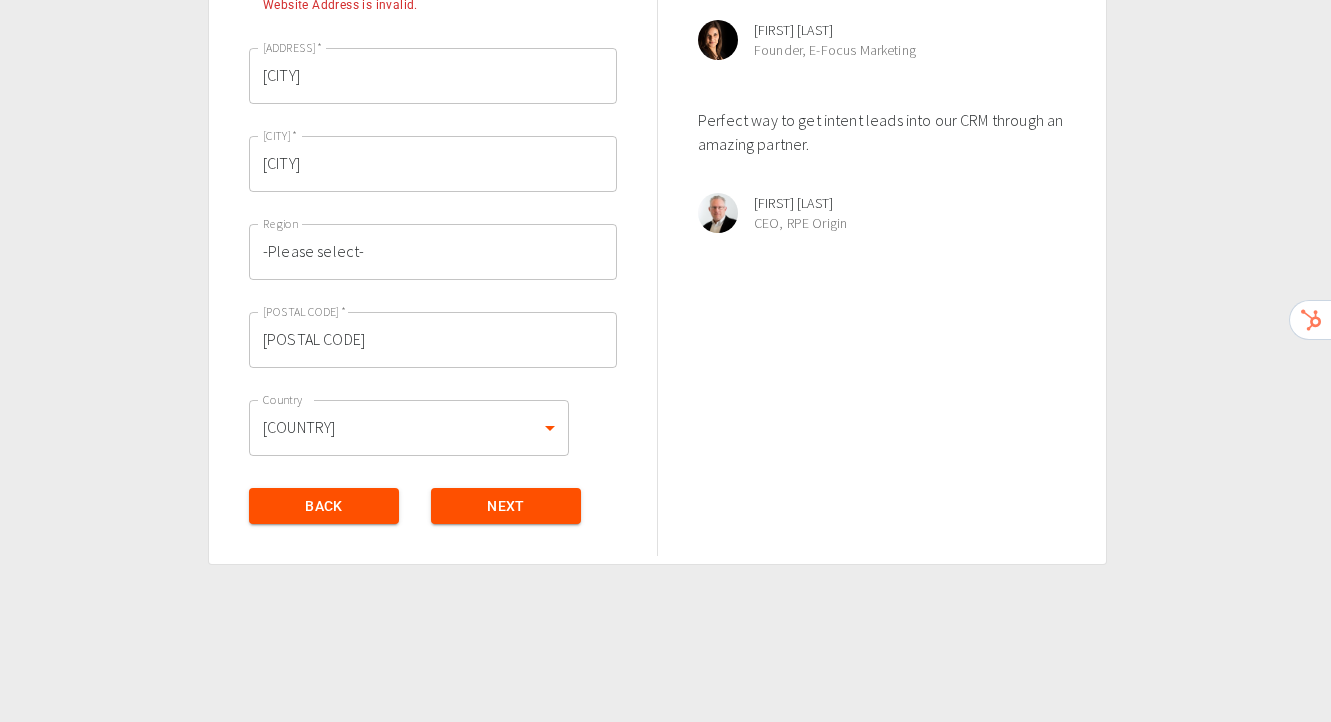 scroll, scrollTop: 722, scrollLeft: 0, axis: vertical 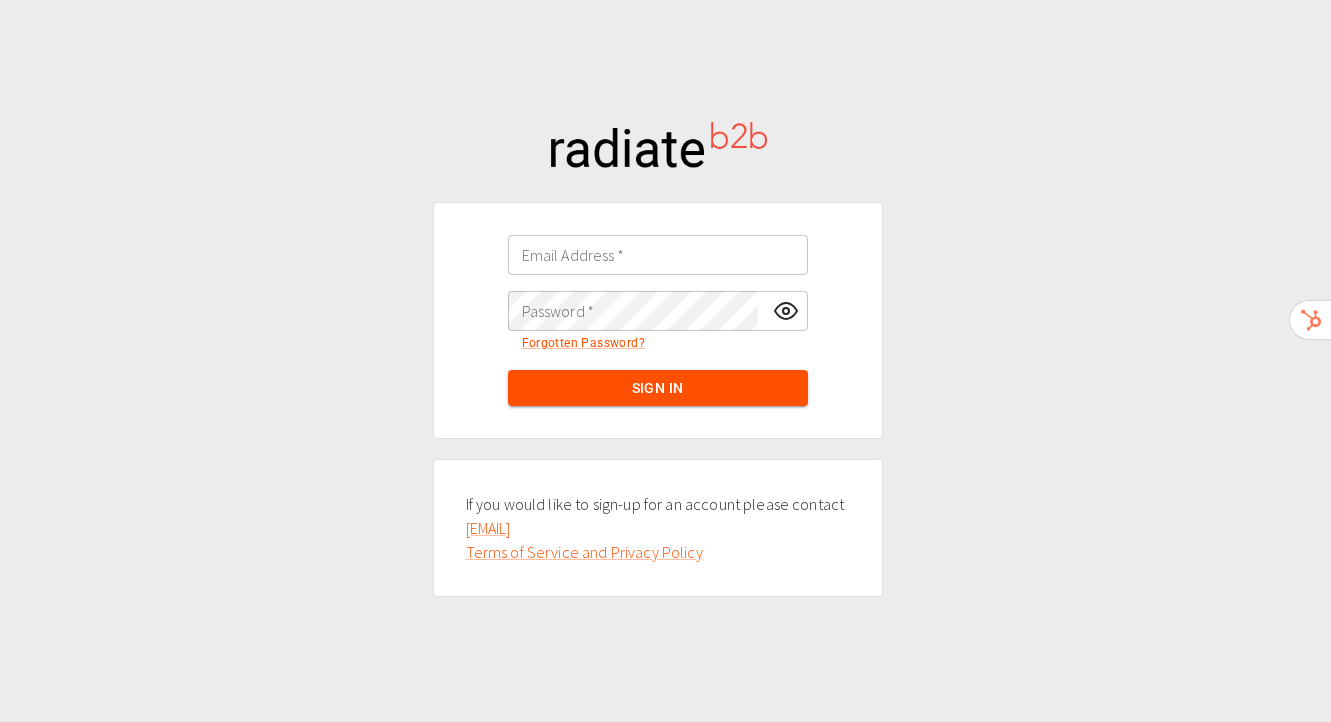 click on "Email Address   *" at bounding box center (658, 255) 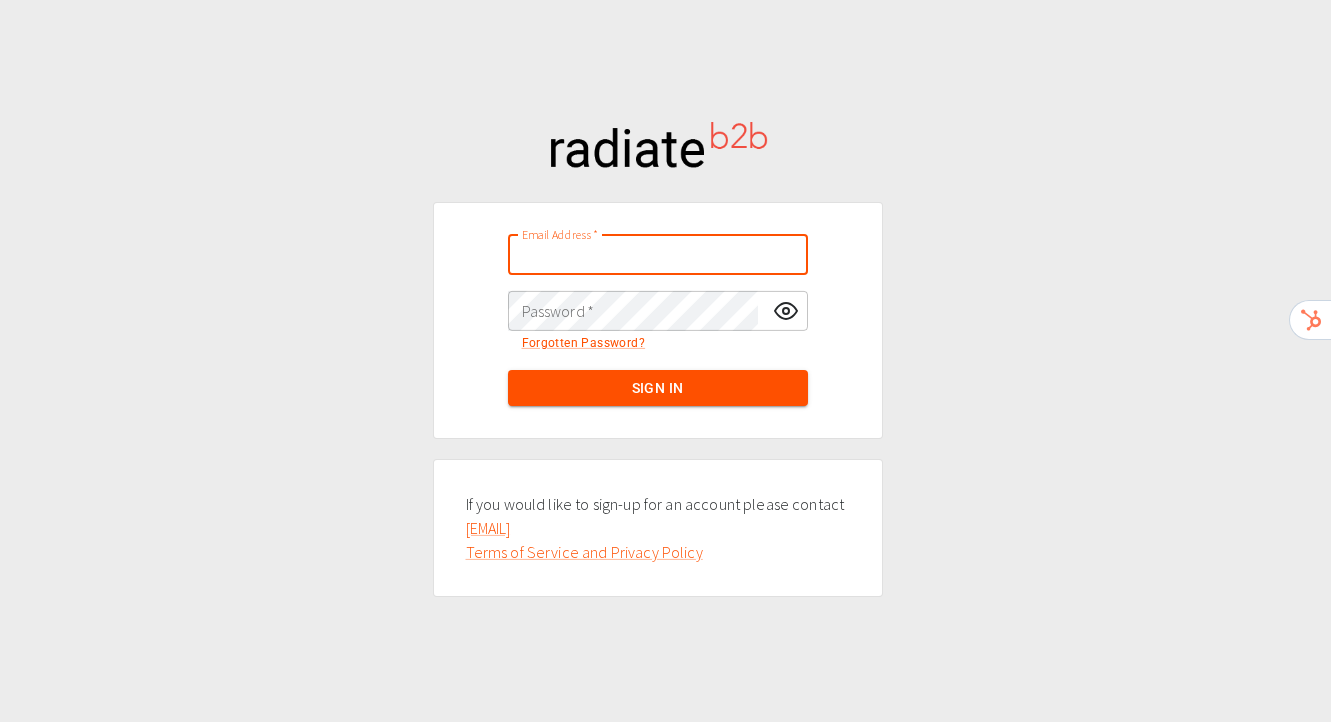 type on "[EMAIL]" 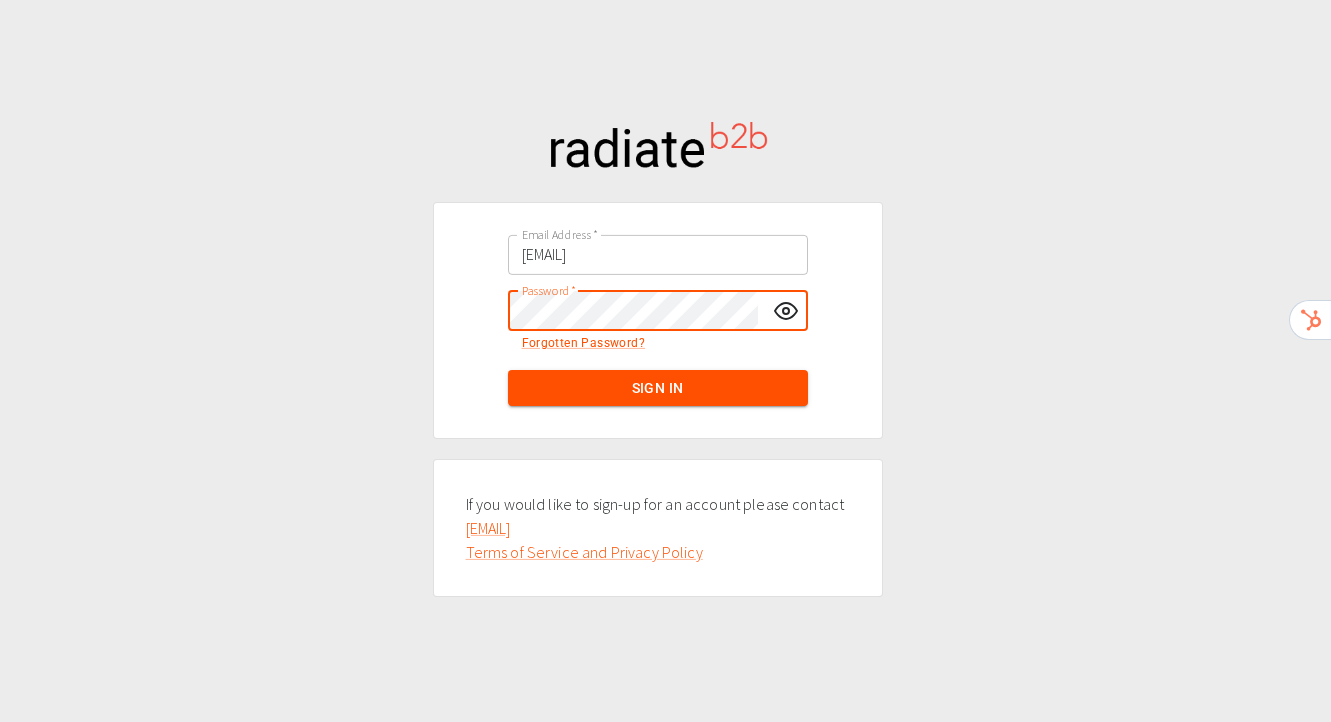 click on "Sign In" at bounding box center (658, 388) 